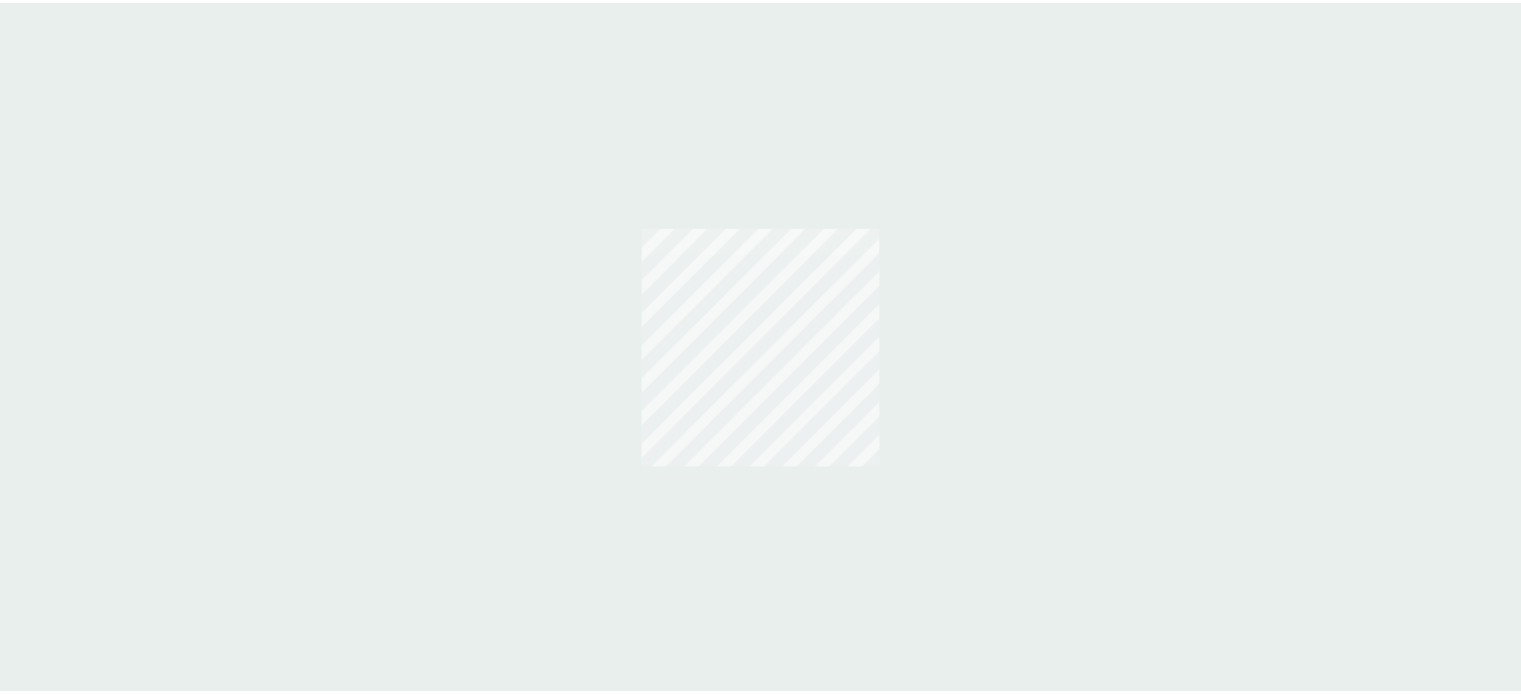 scroll, scrollTop: 0, scrollLeft: 0, axis: both 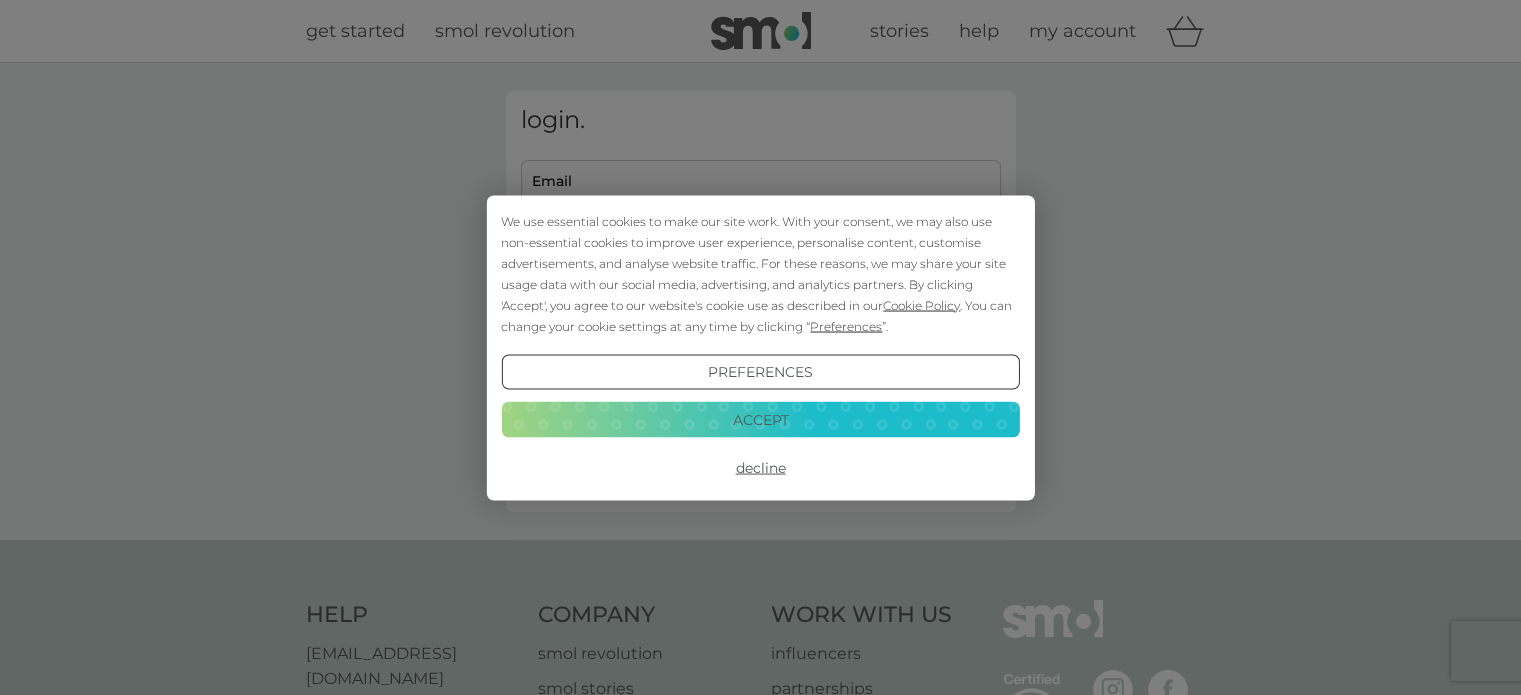 click on "Decline" at bounding box center (760, 468) 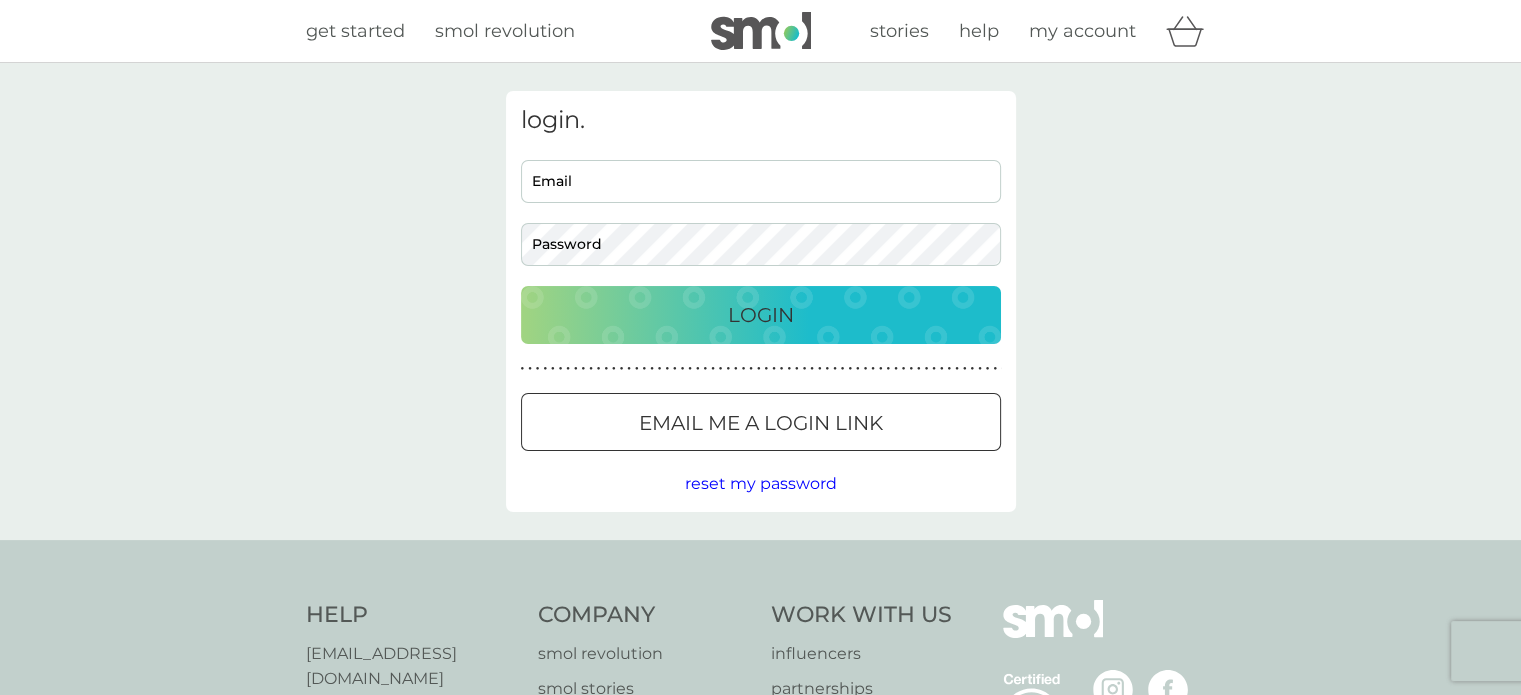 click on "Email" at bounding box center (761, 181) 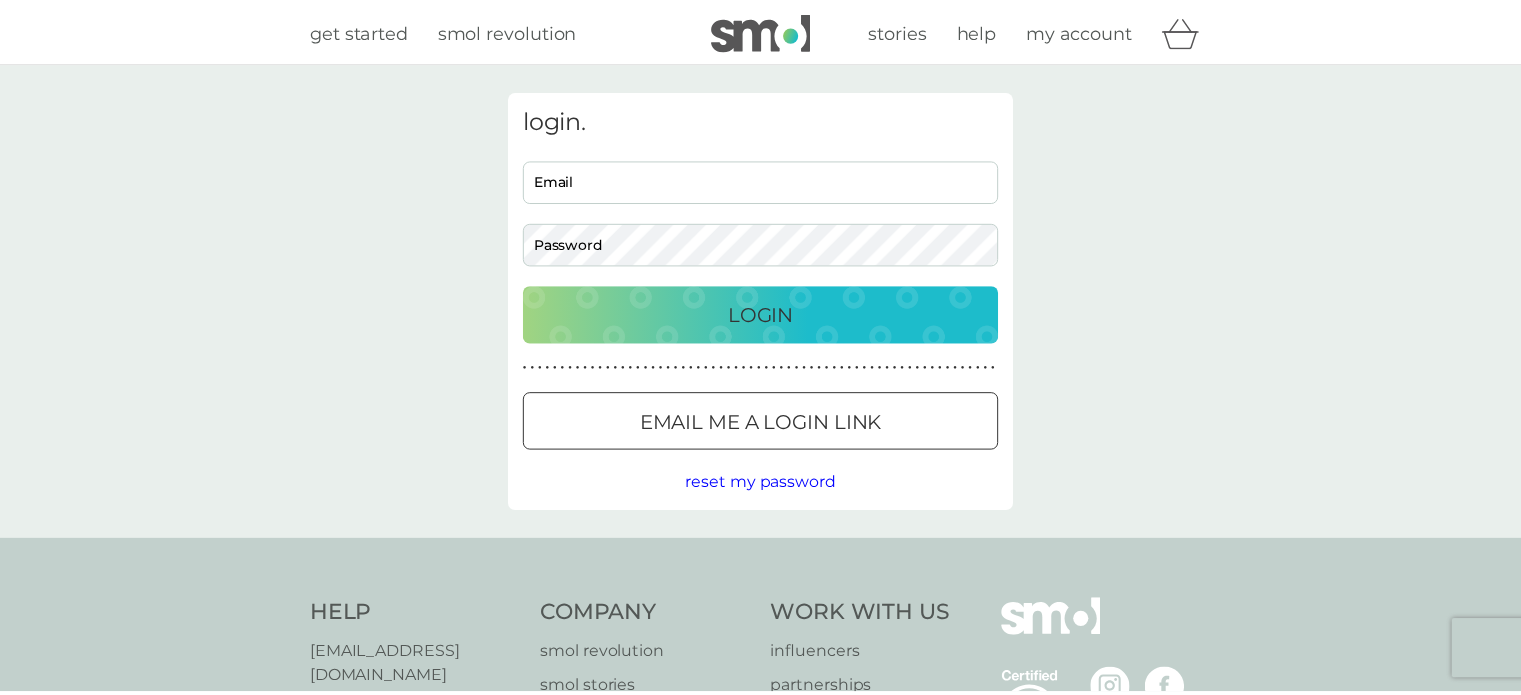 scroll, scrollTop: 0, scrollLeft: 0, axis: both 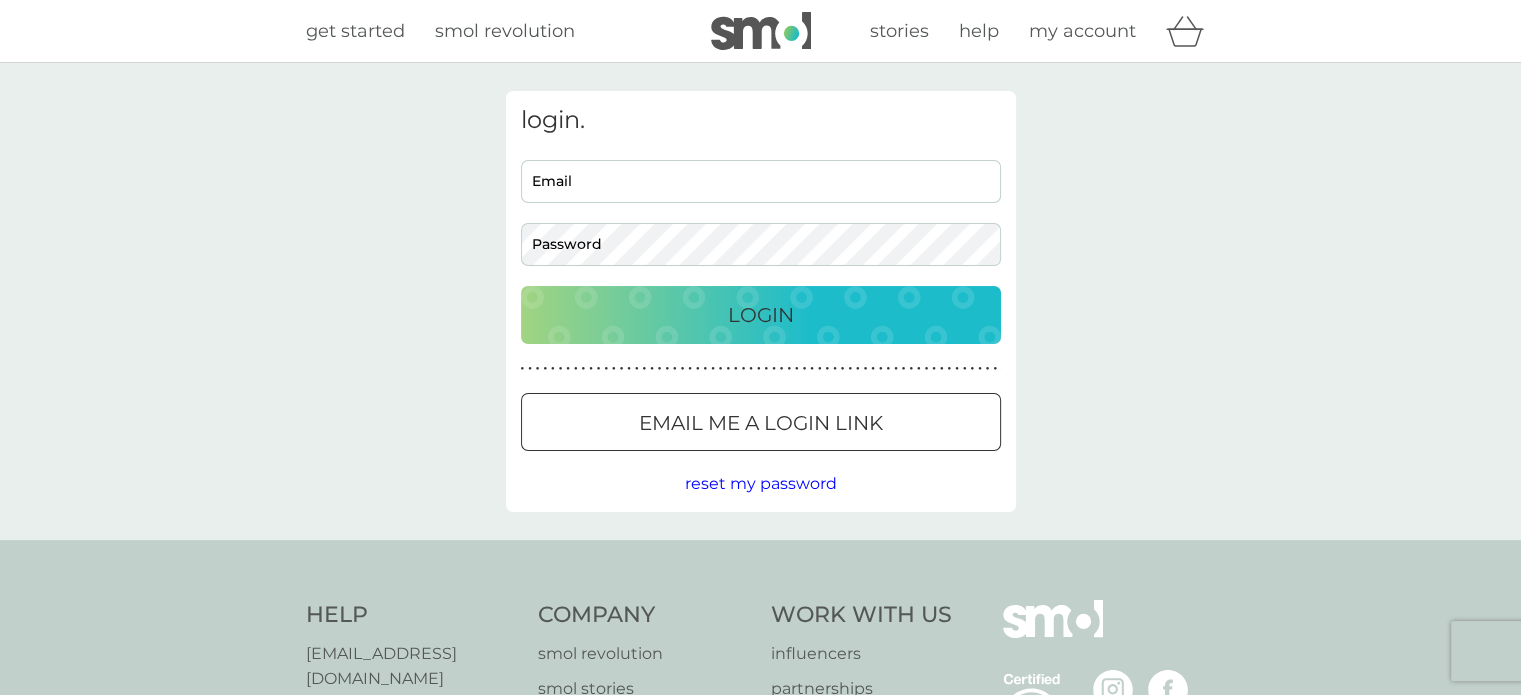 click on "Email" at bounding box center (761, 181) 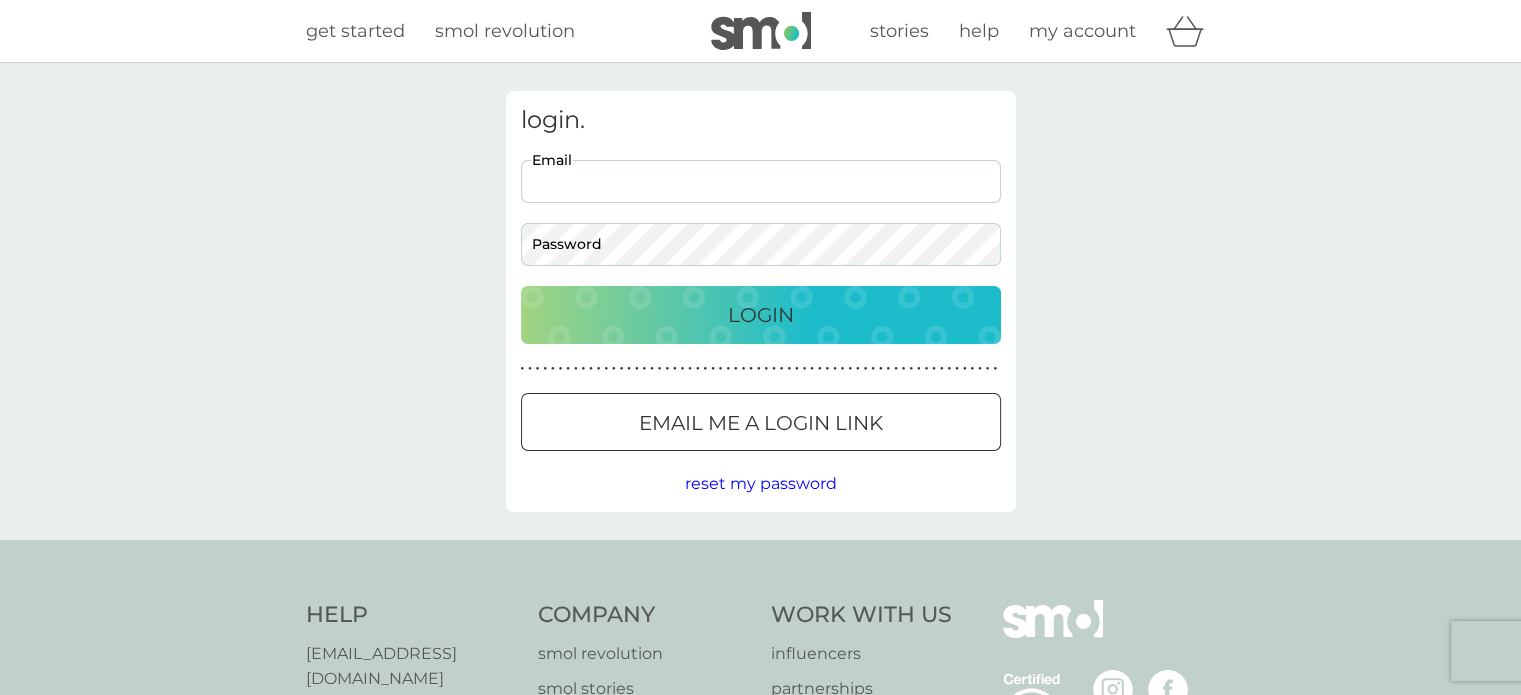 type on "[EMAIL_ADDRESS][DOMAIN_NAME]" 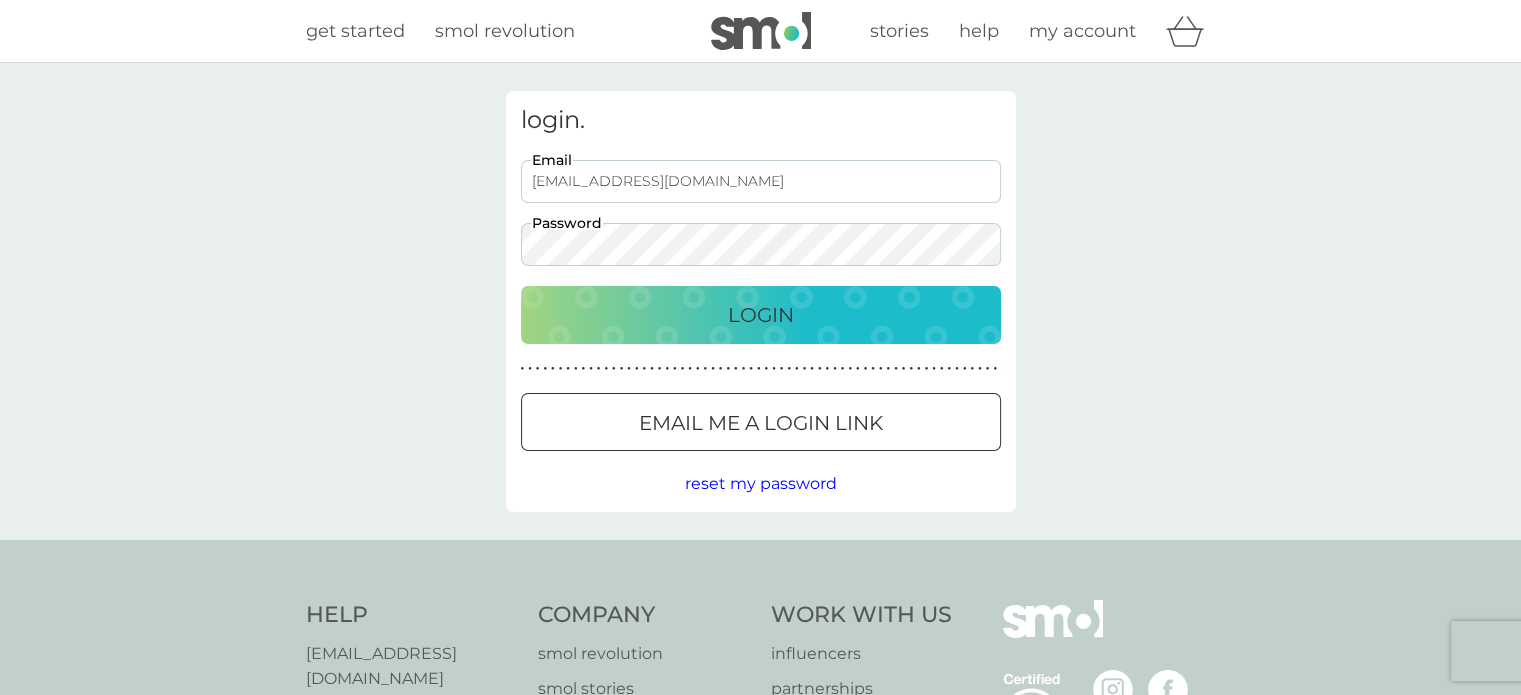 click on "Login" at bounding box center (761, 315) 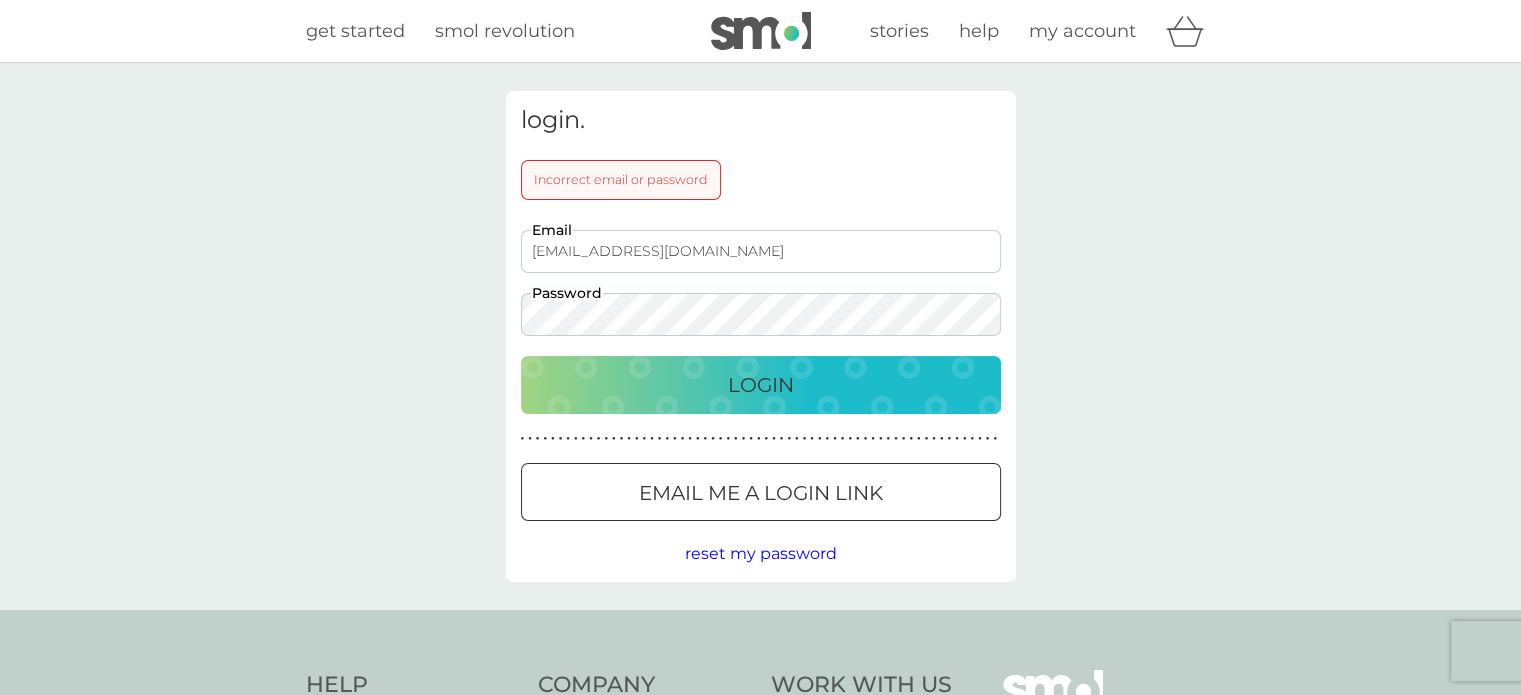 click on "Email me a login link" at bounding box center (761, 493) 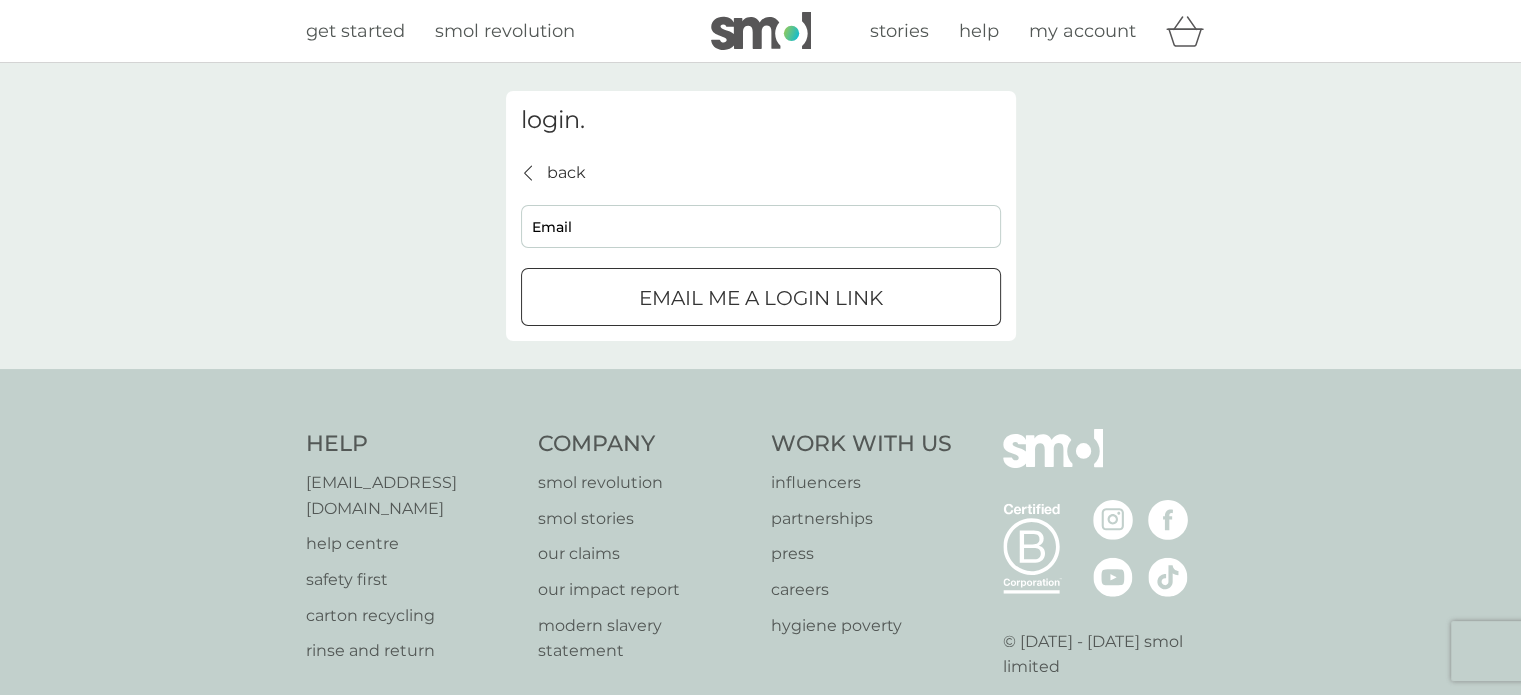 click on "Email" at bounding box center [761, 226] 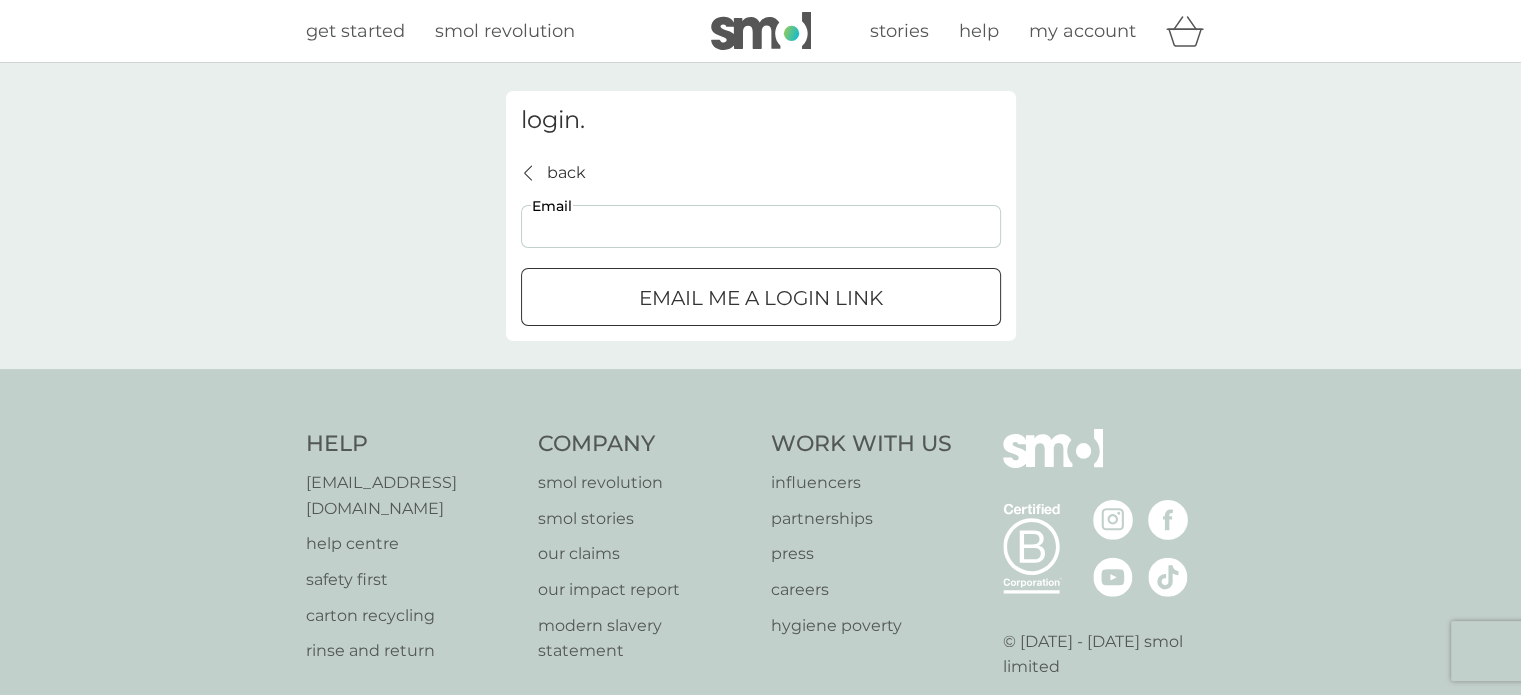 type on "[EMAIL_ADDRESS][DOMAIN_NAME]" 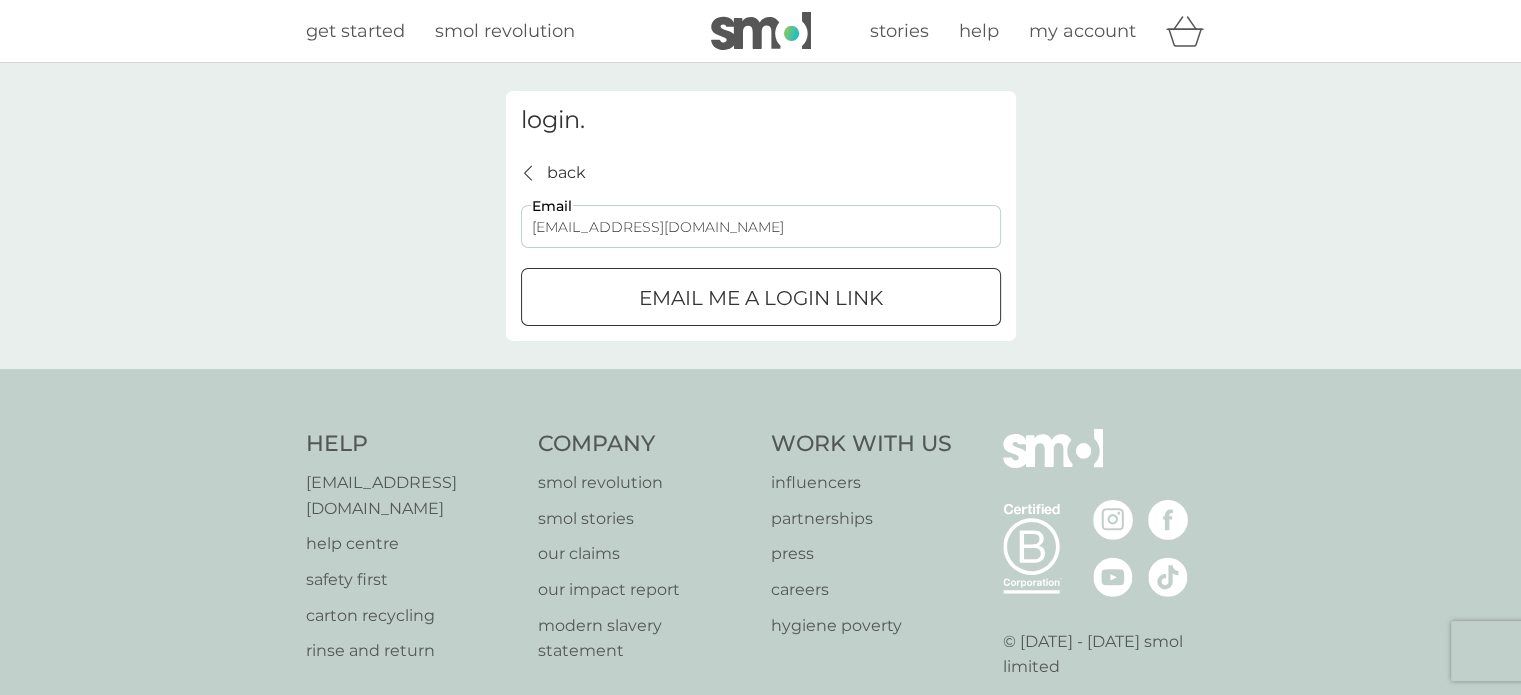 click on "Email me a login link" at bounding box center [761, 298] 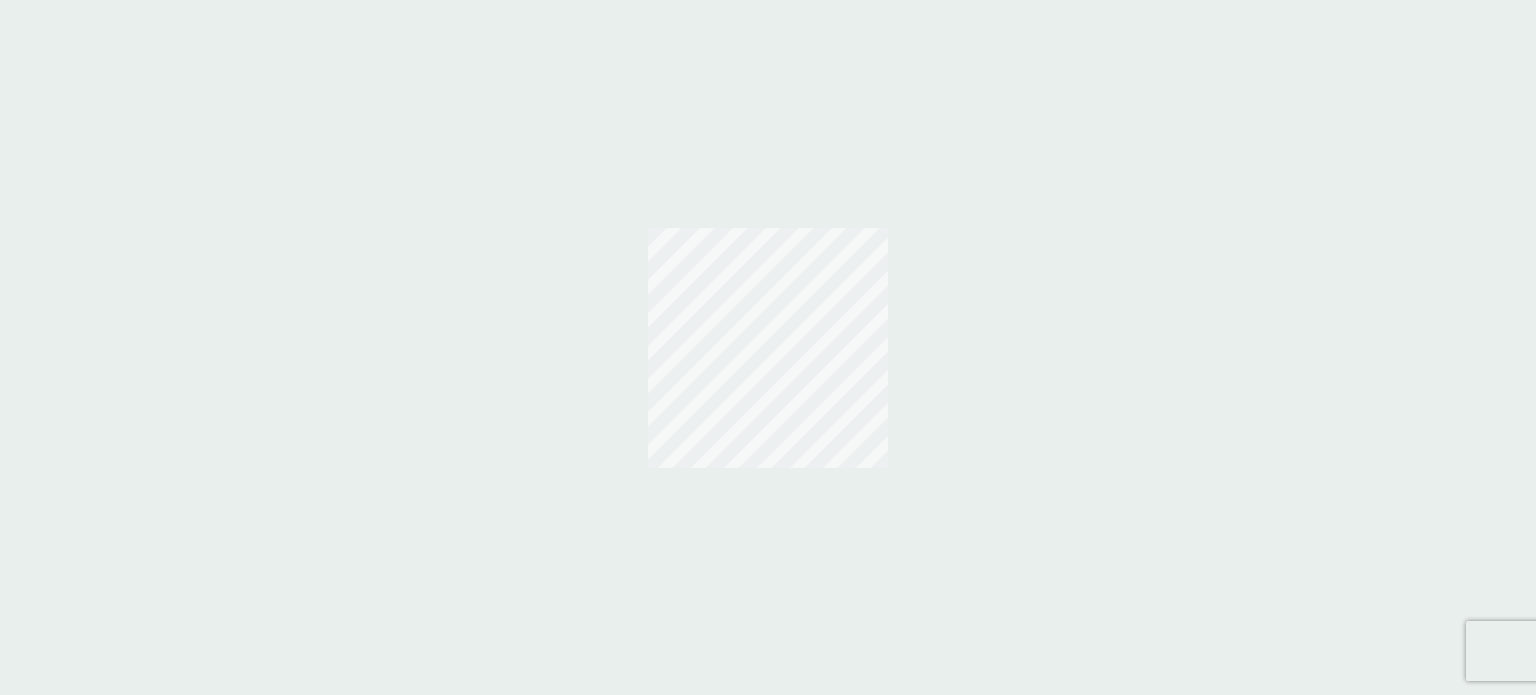scroll, scrollTop: 0, scrollLeft: 0, axis: both 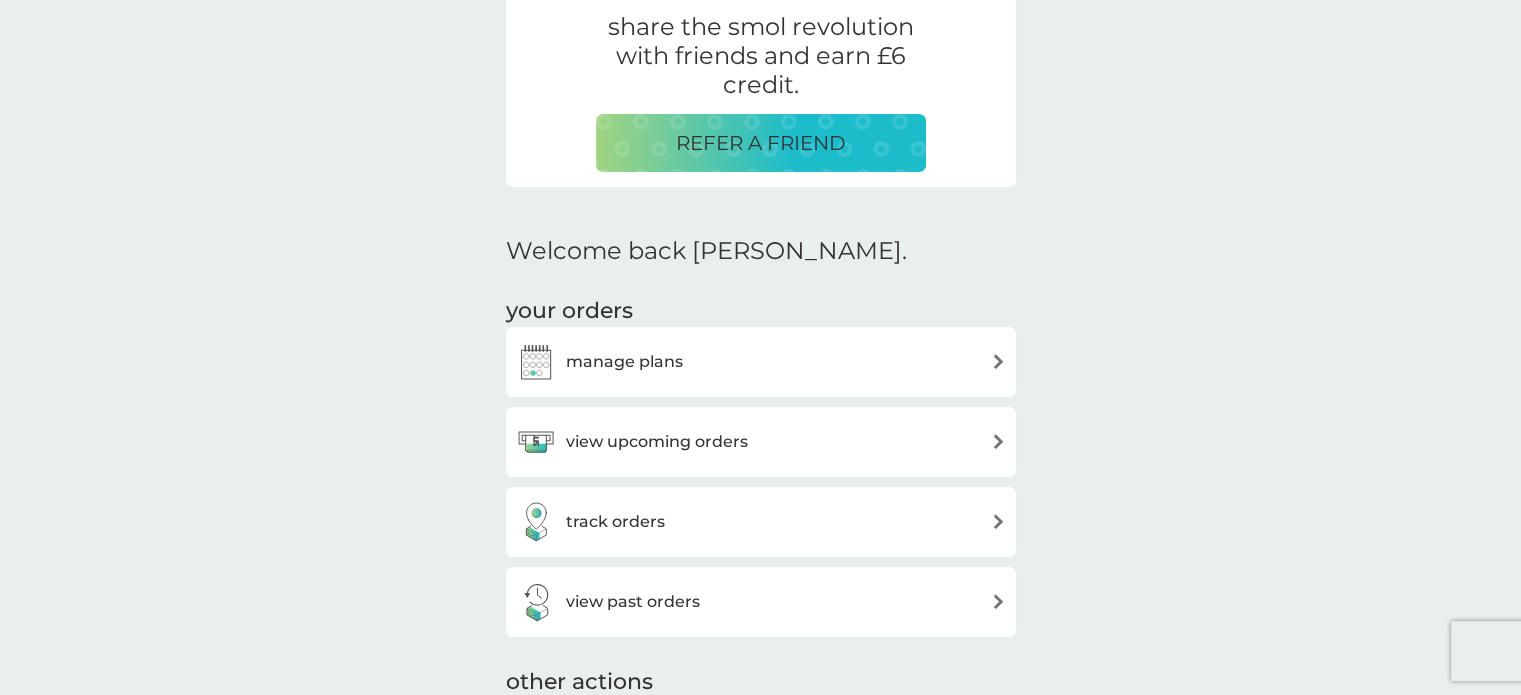 click on "manage plans" at bounding box center [624, 362] 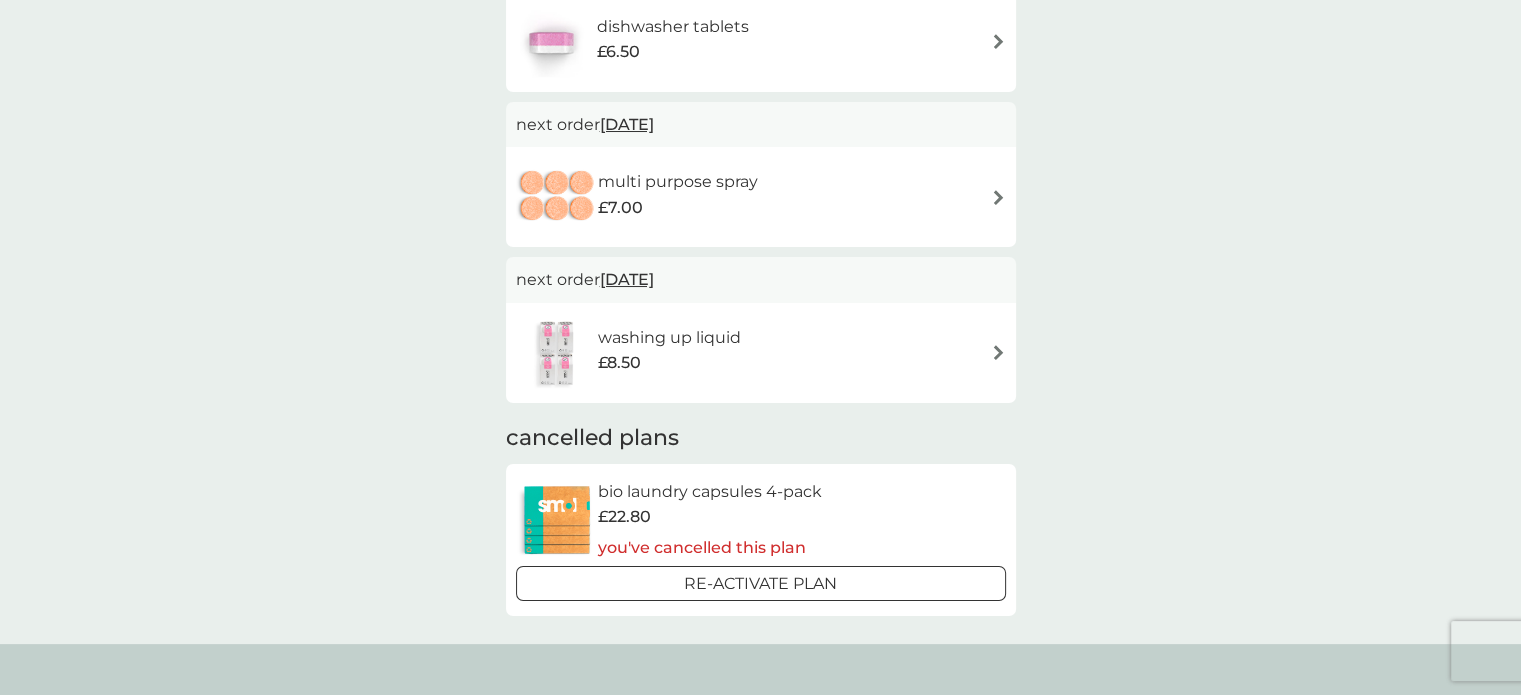 scroll, scrollTop: 0, scrollLeft: 0, axis: both 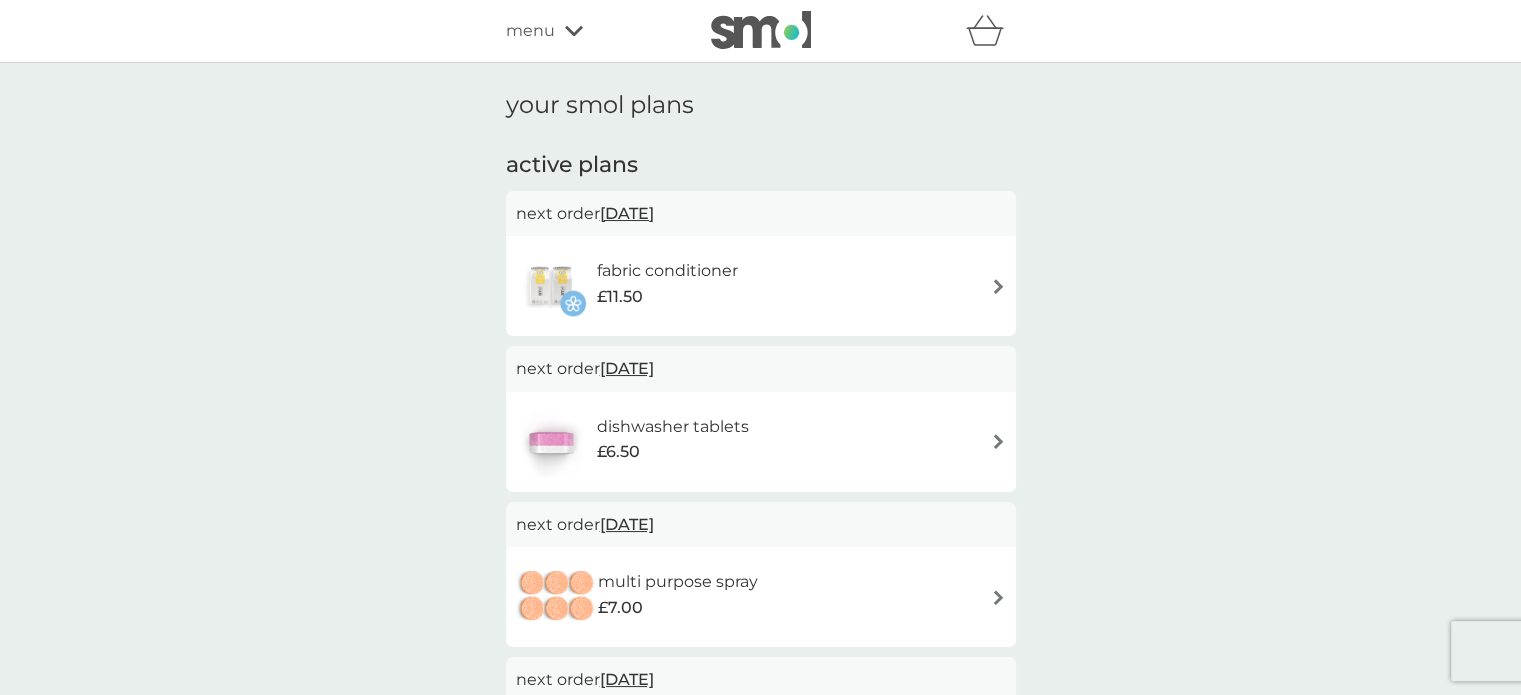 click at bounding box center (998, 441) 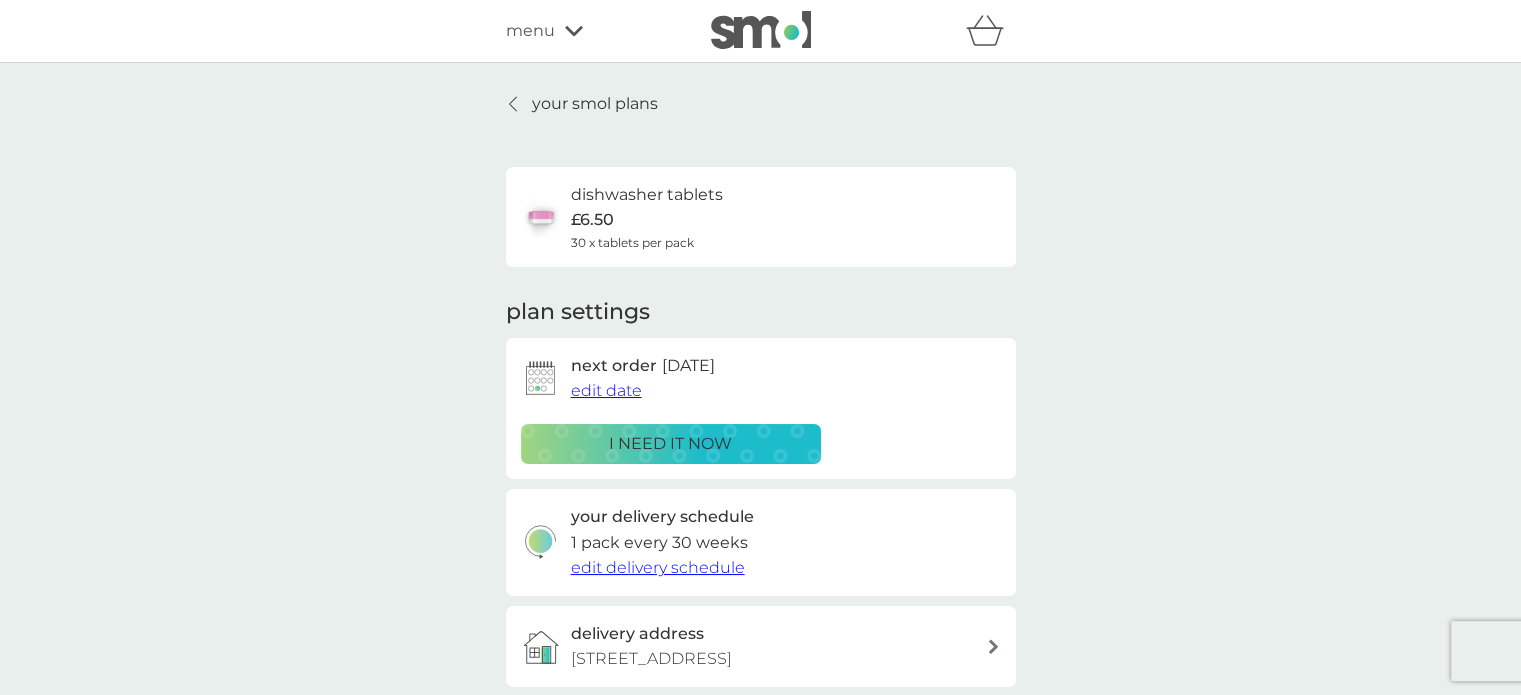 click on "edit delivery schedule" at bounding box center [658, 567] 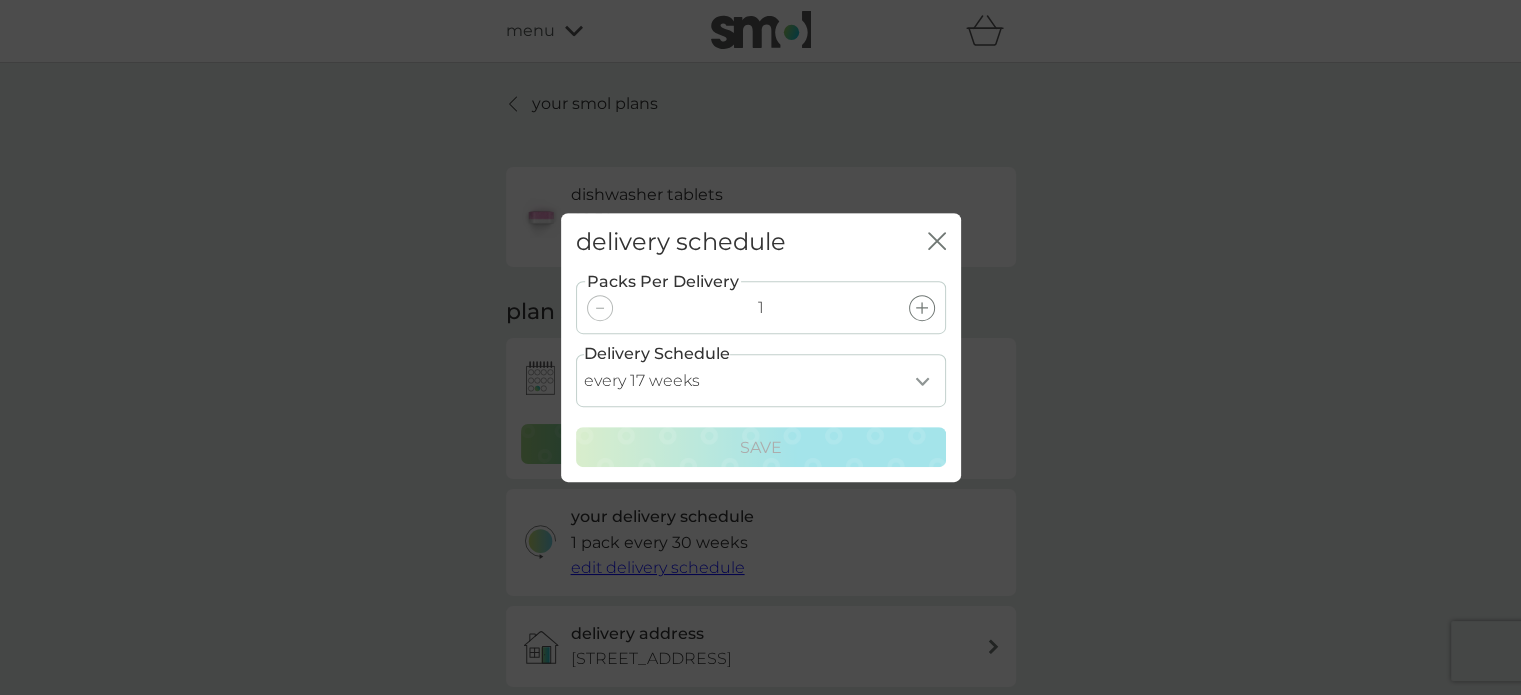 click 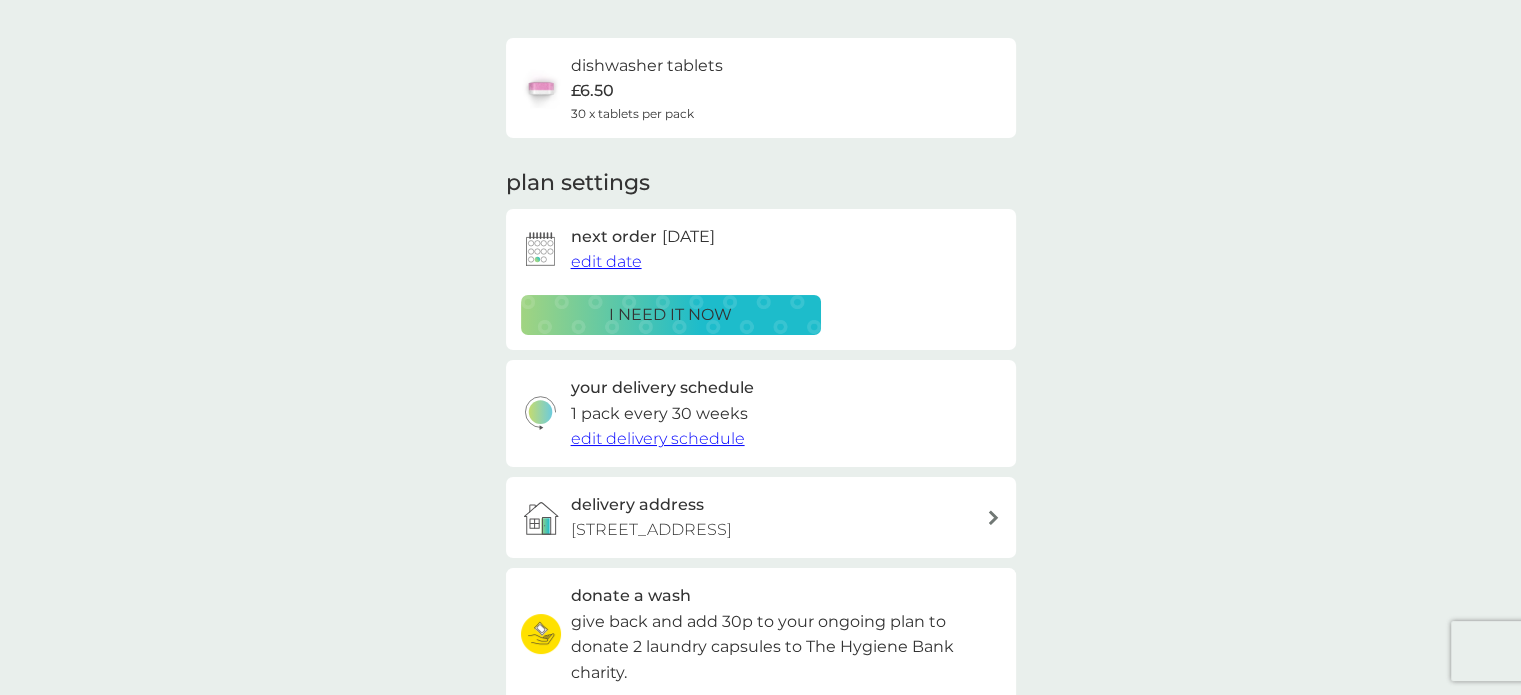scroll, scrollTop: 400, scrollLeft: 0, axis: vertical 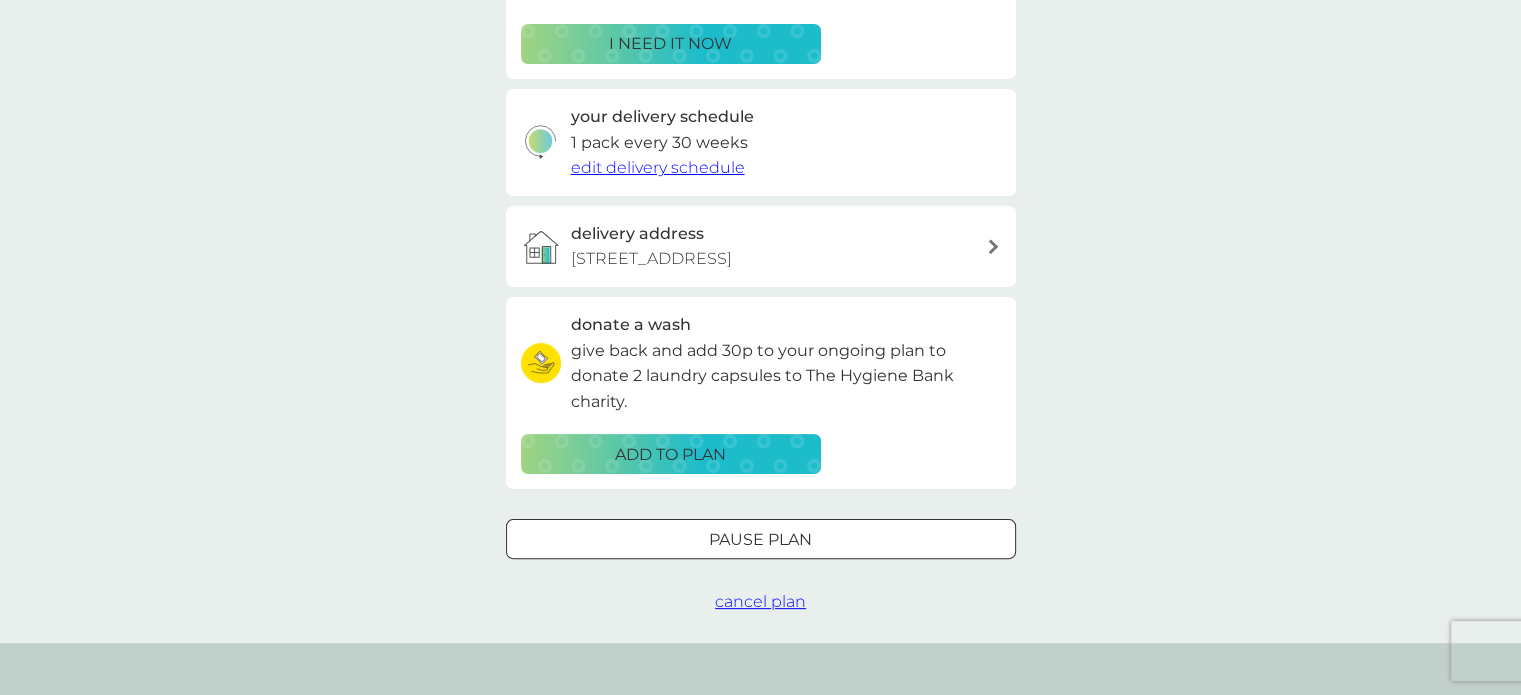 click on "Pause plan" at bounding box center [760, 540] 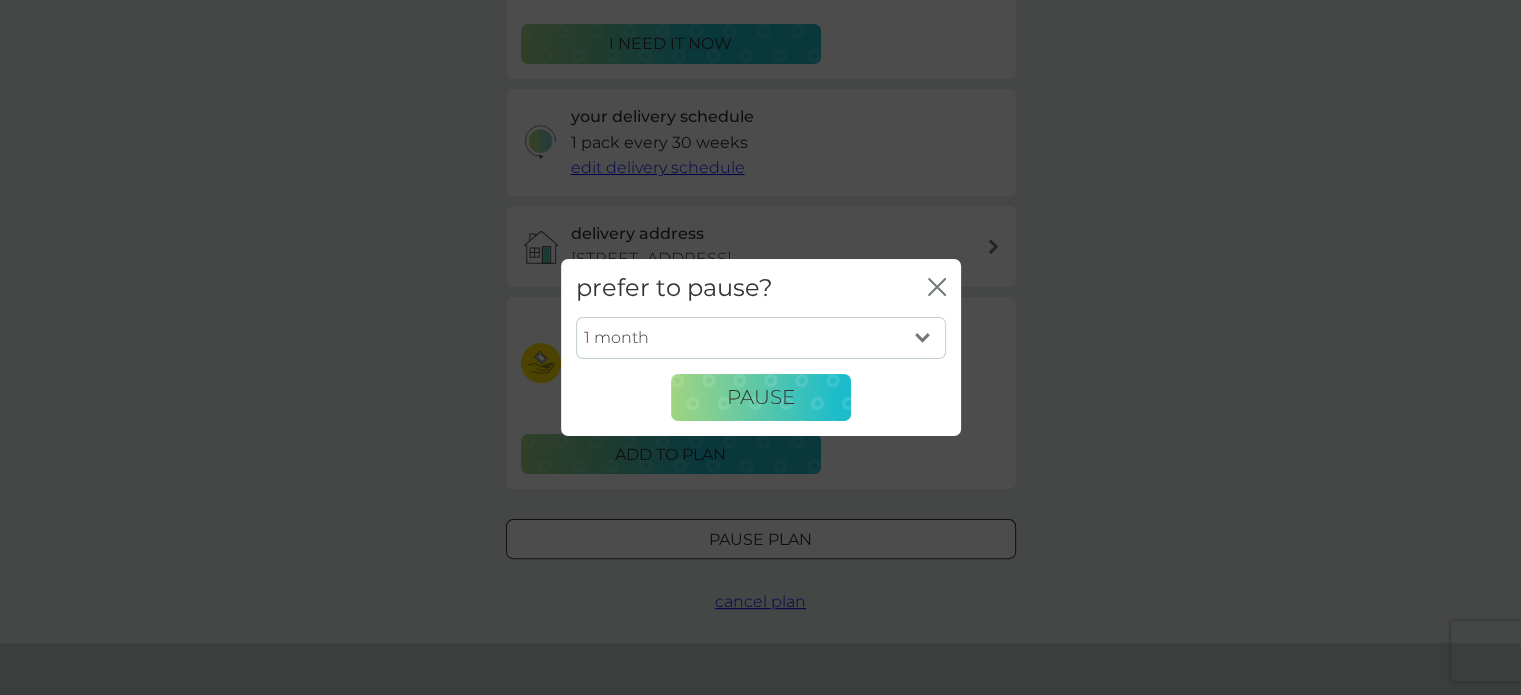 click on "1 month 2 months 3 months 4 months 5 months 6 months" at bounding box center [761, 338] 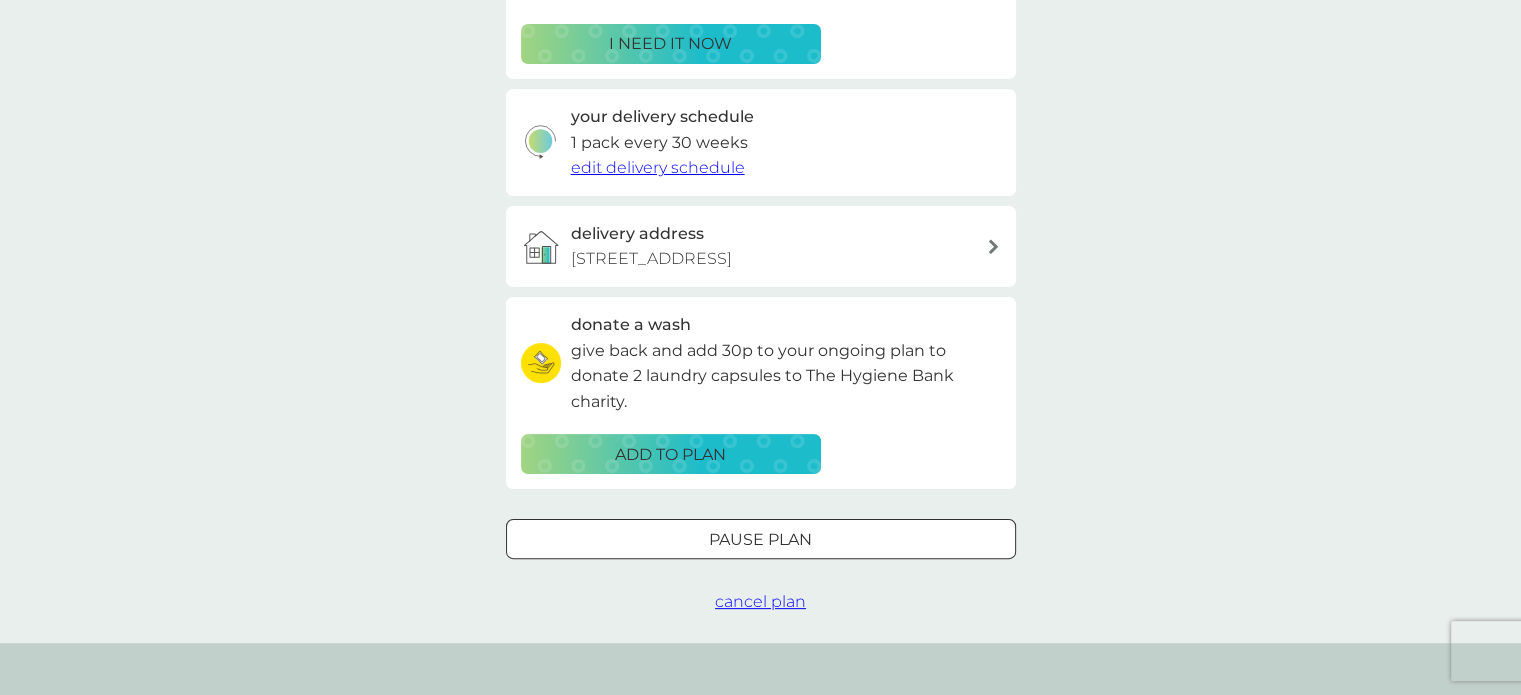click on "cancel plan" at bounding box center [760, 601] 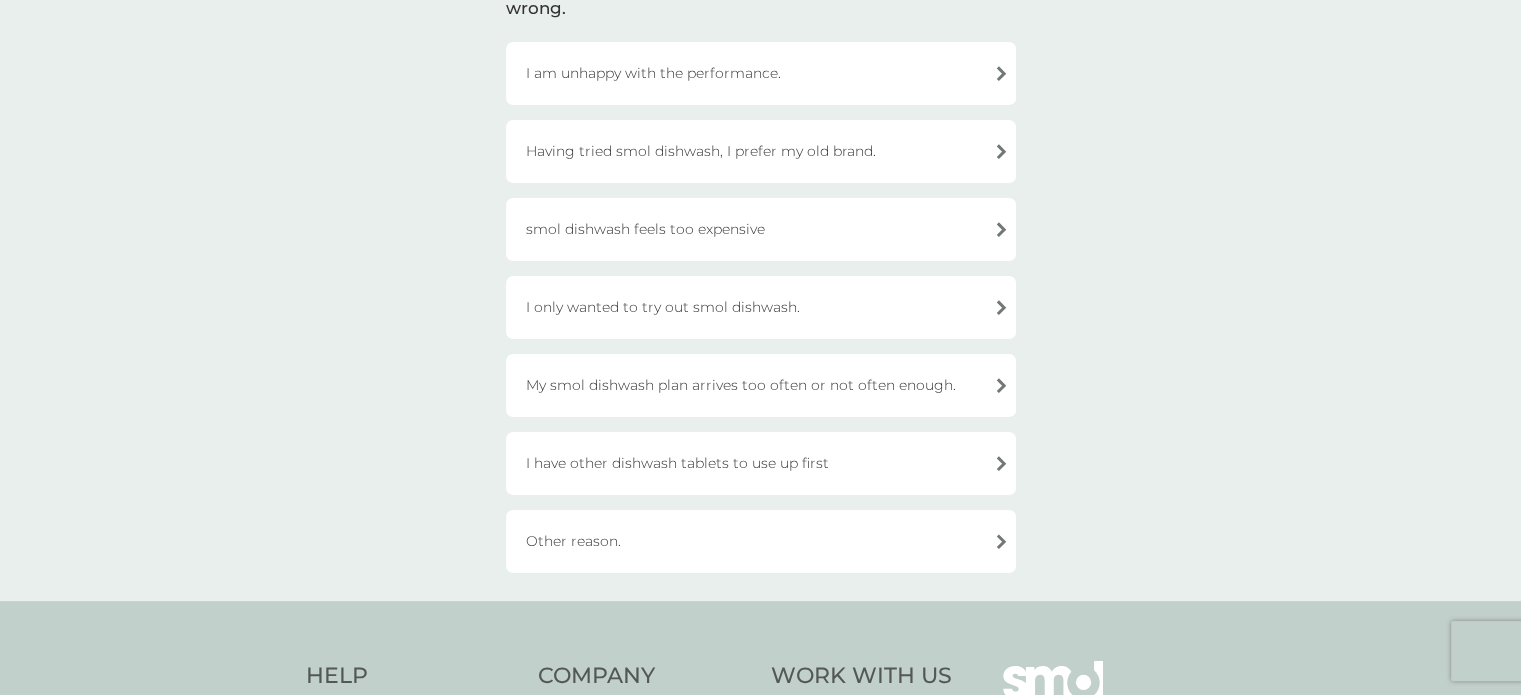 scroll, scrollTop: 200, scrollLeft: 0, axis: vertical 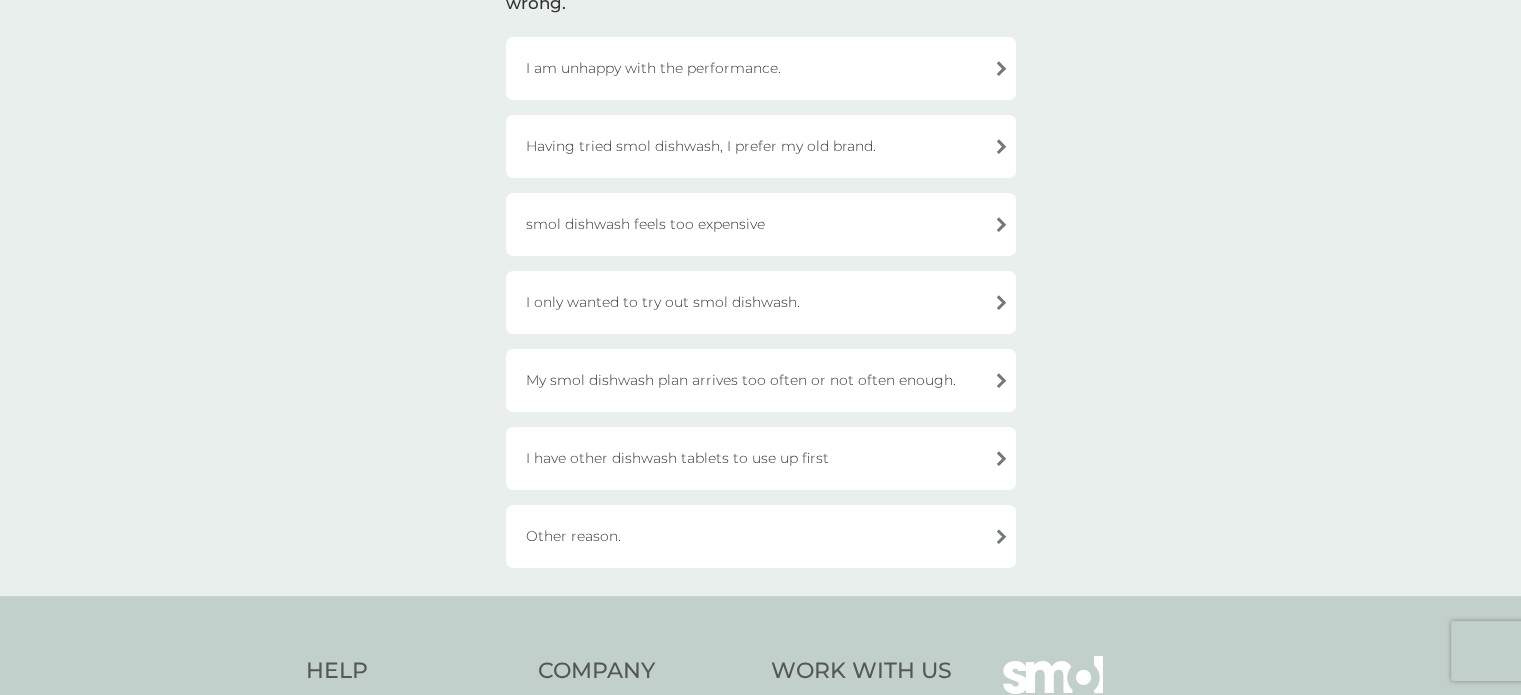 click on "My smol dishwash plan arrives too often or not often enough." at bounding box center (761, 380) 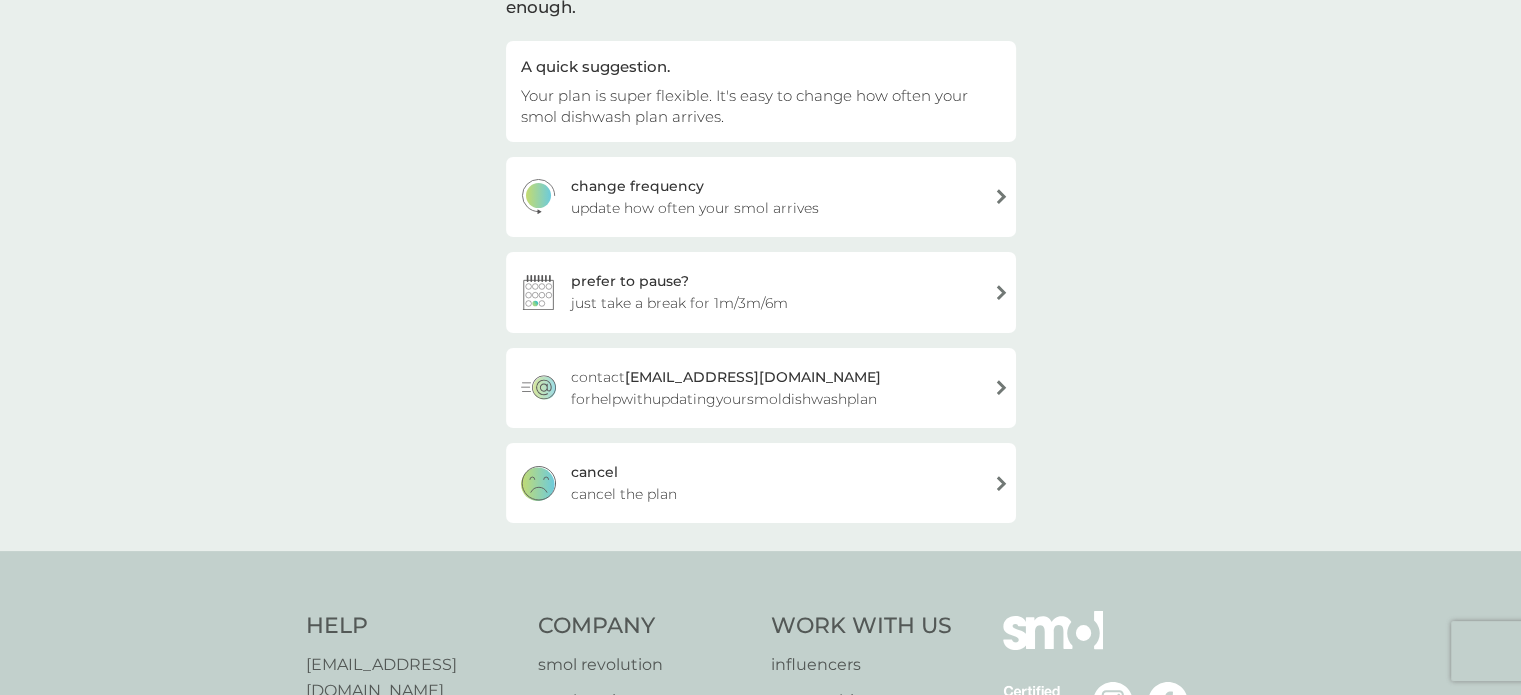 click on "cancel cancel the plan" at bounding box center (761, 483) 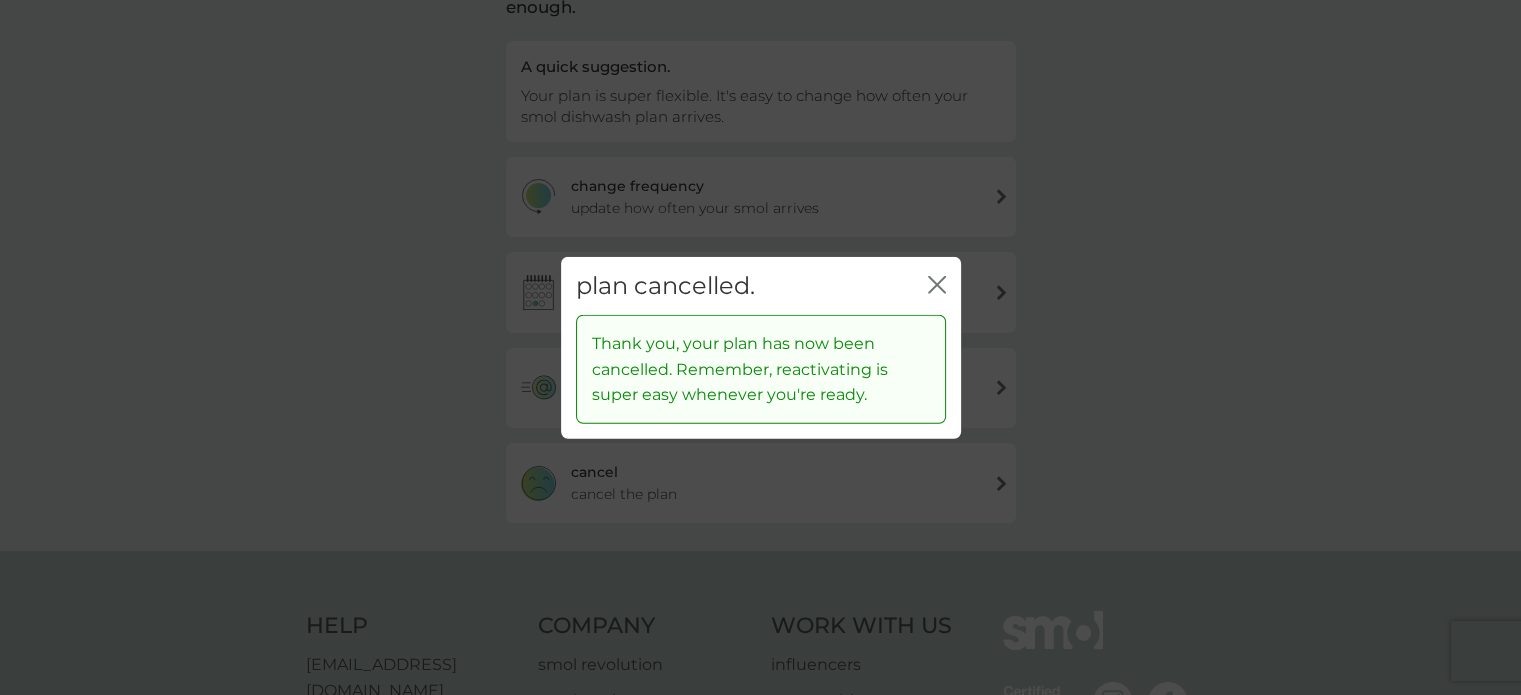 click 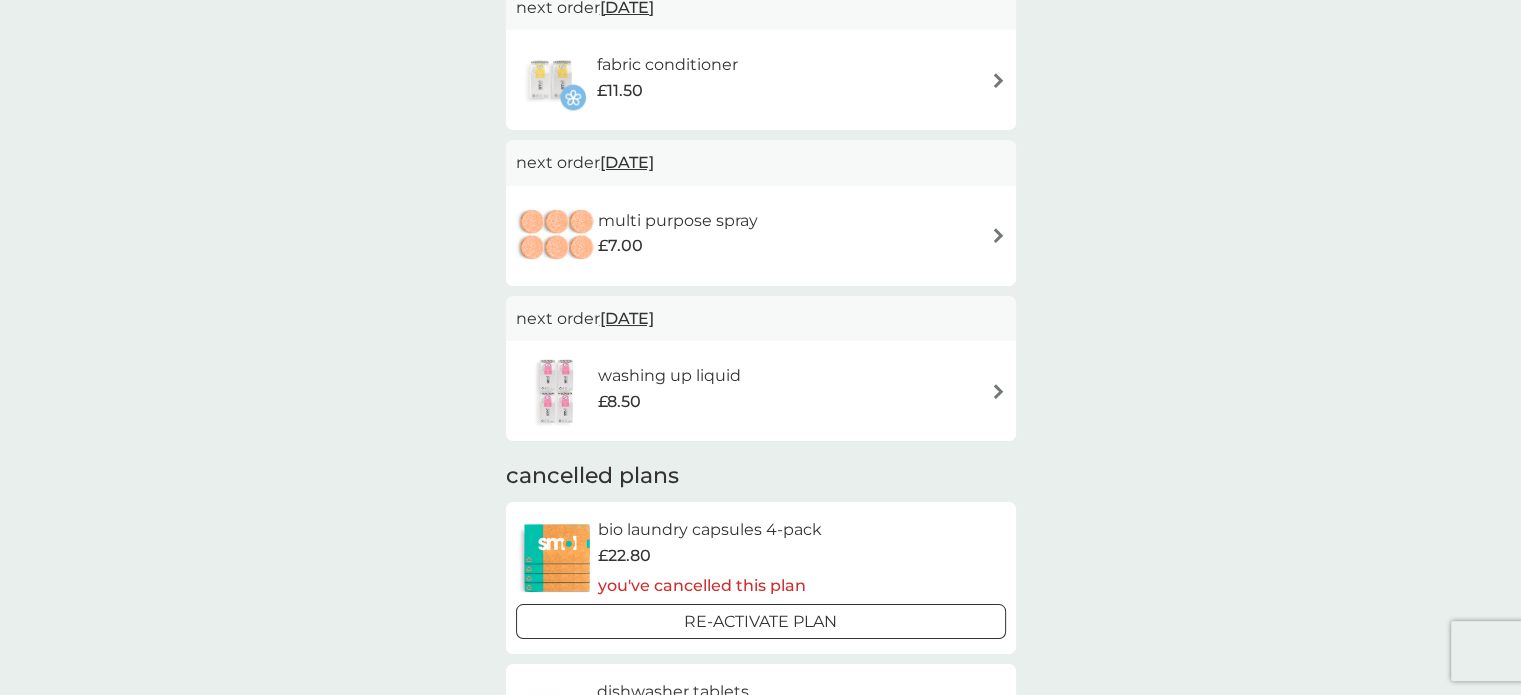 scroll, scrollTop: 100, scrollLeft: 0, axis: vertical 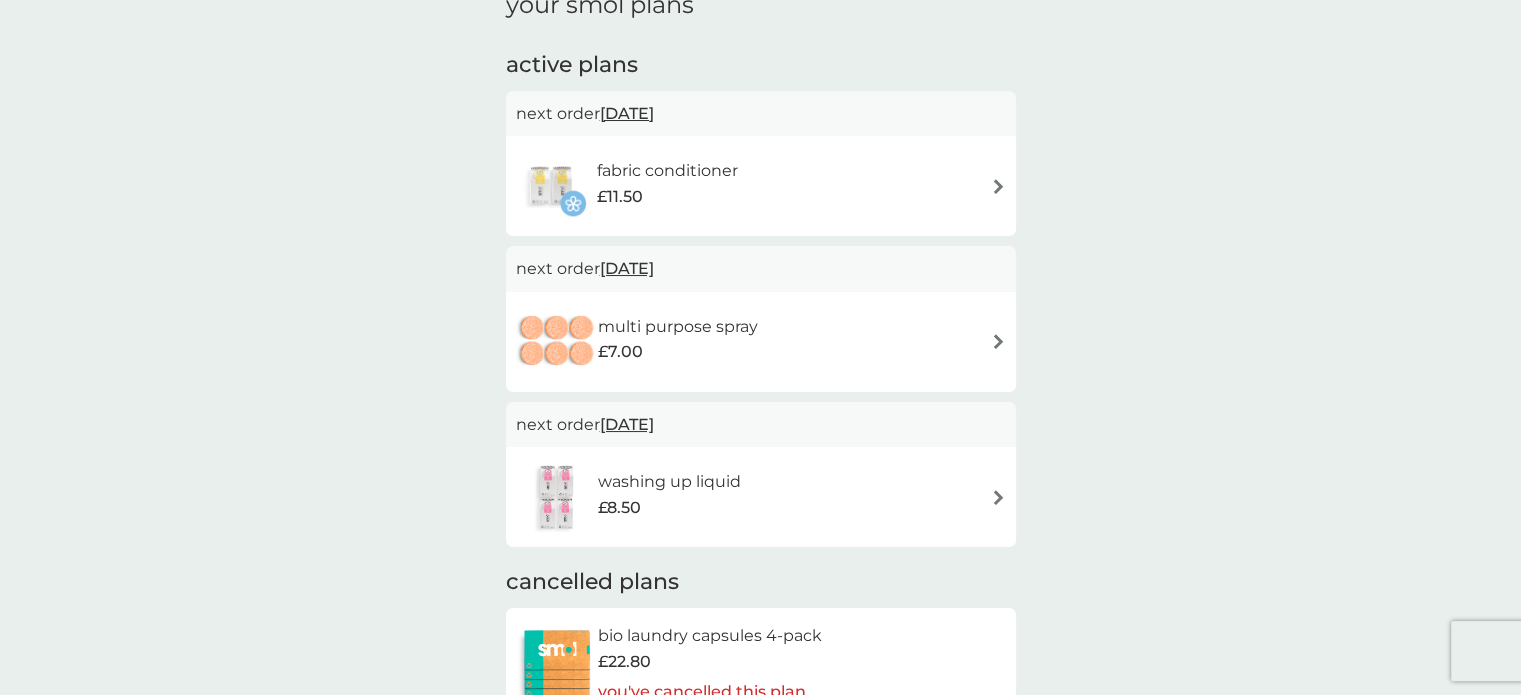 click at bounding box center (998, 341) 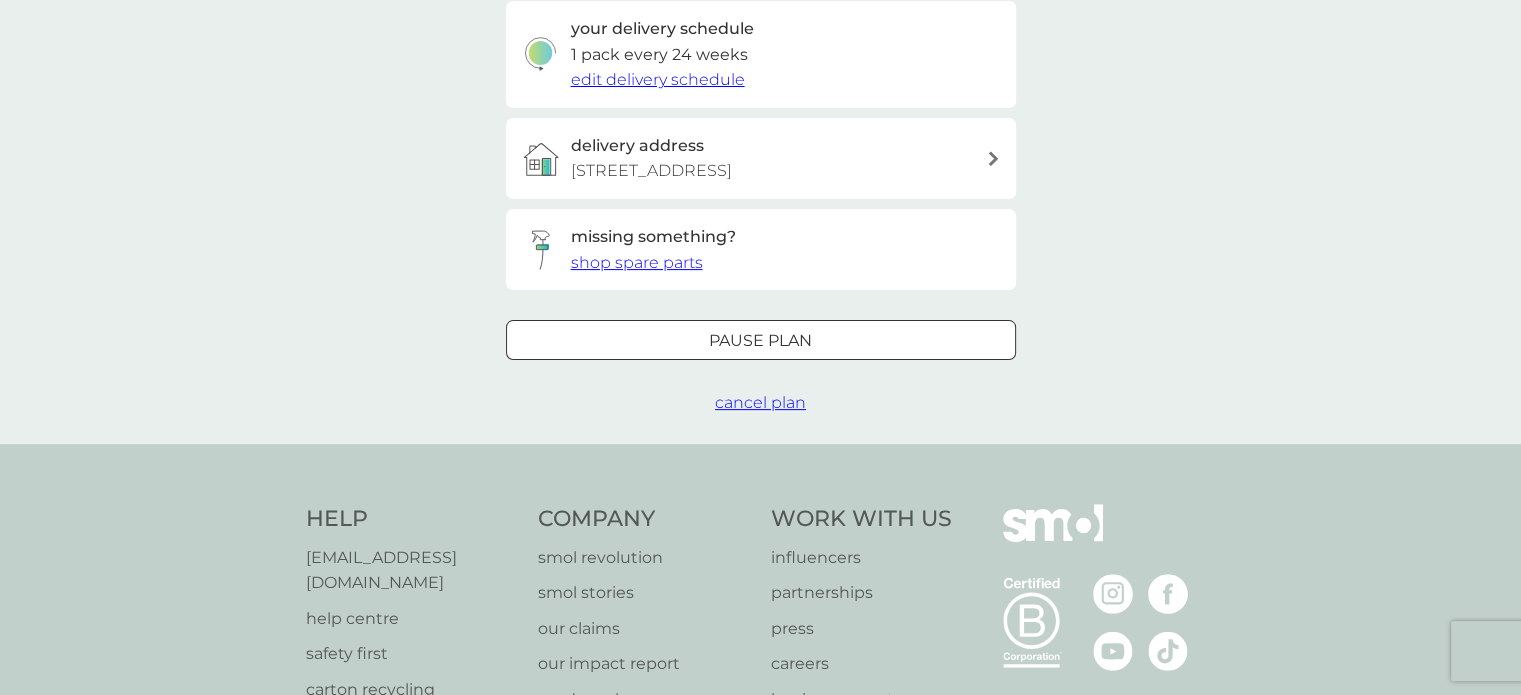 scroll, scrollTop: 486, scrollLeft: 0, axis: vertical 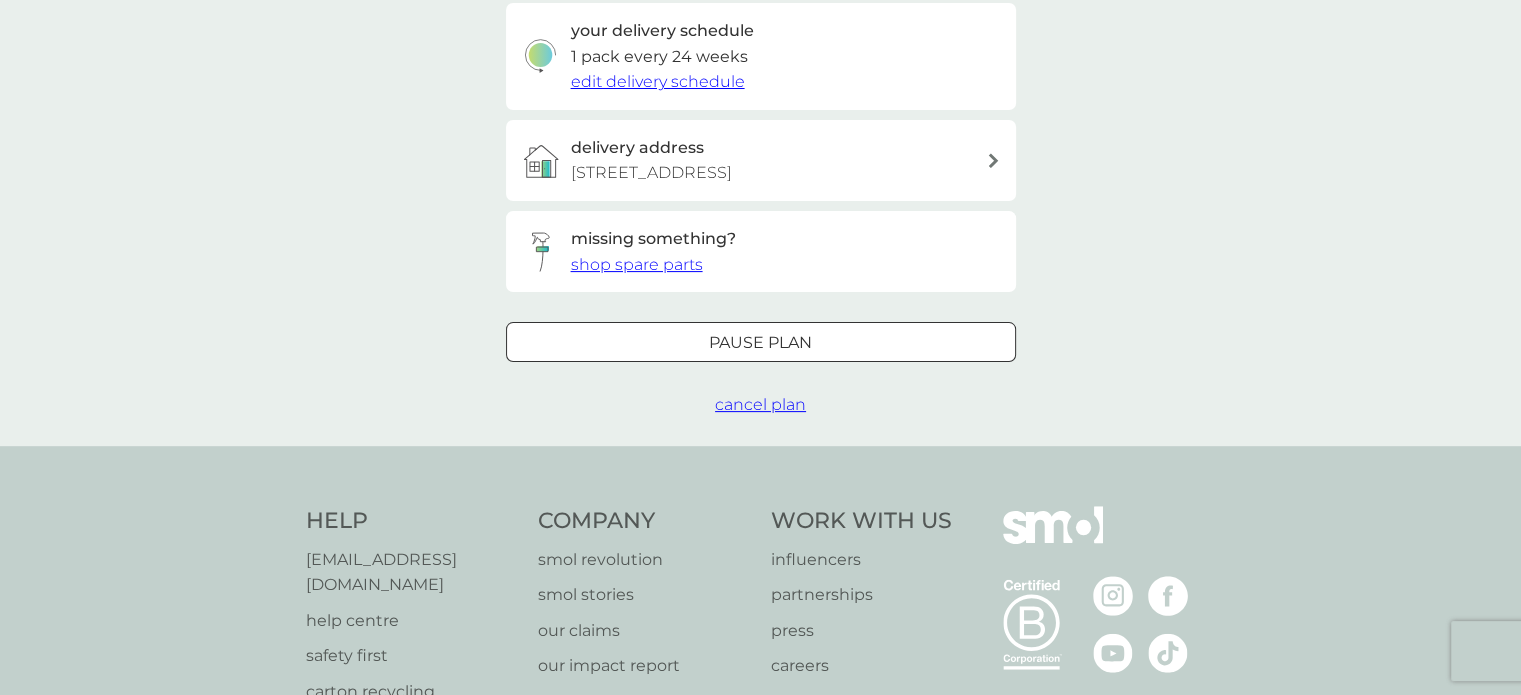 click on "cancel plan" at bounding box center [760, 404] 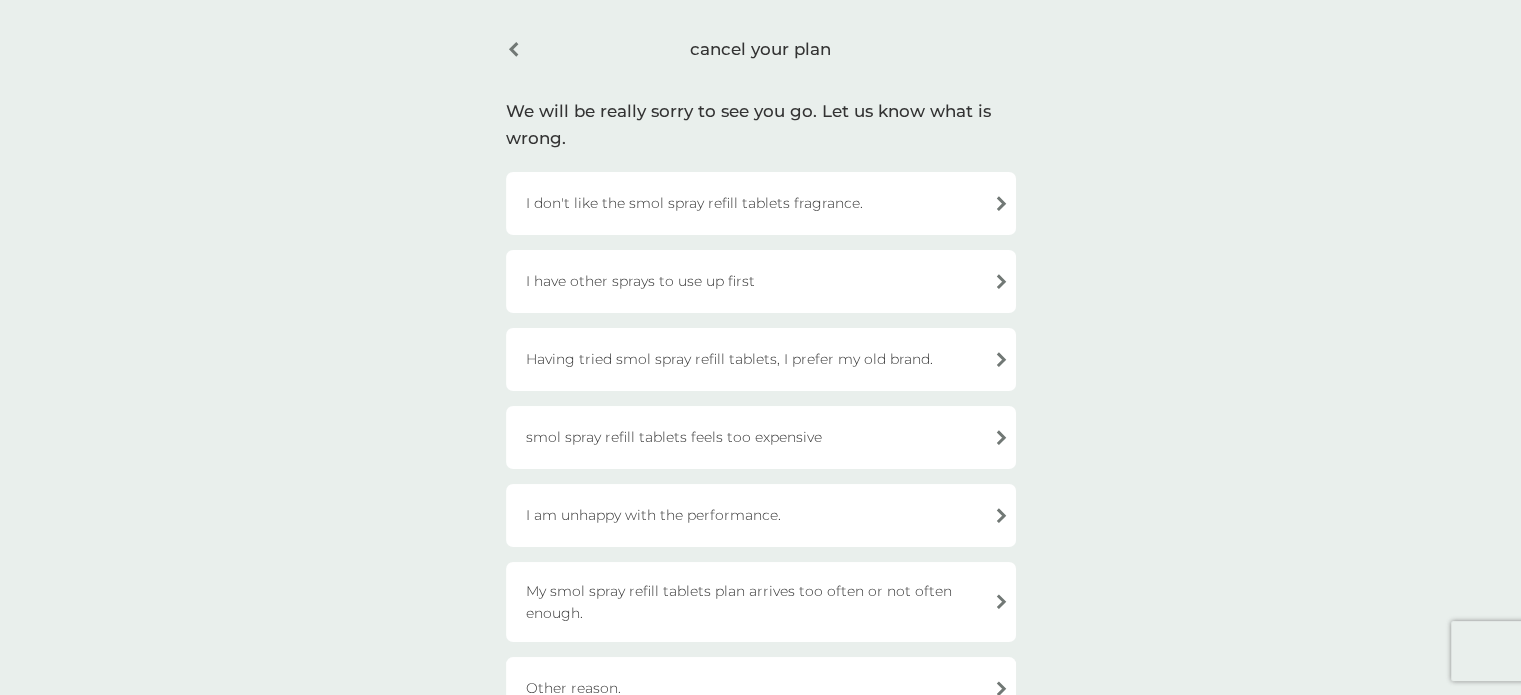 scroll, scrollTop: 200, scrollLeft: 0, axis: vertical 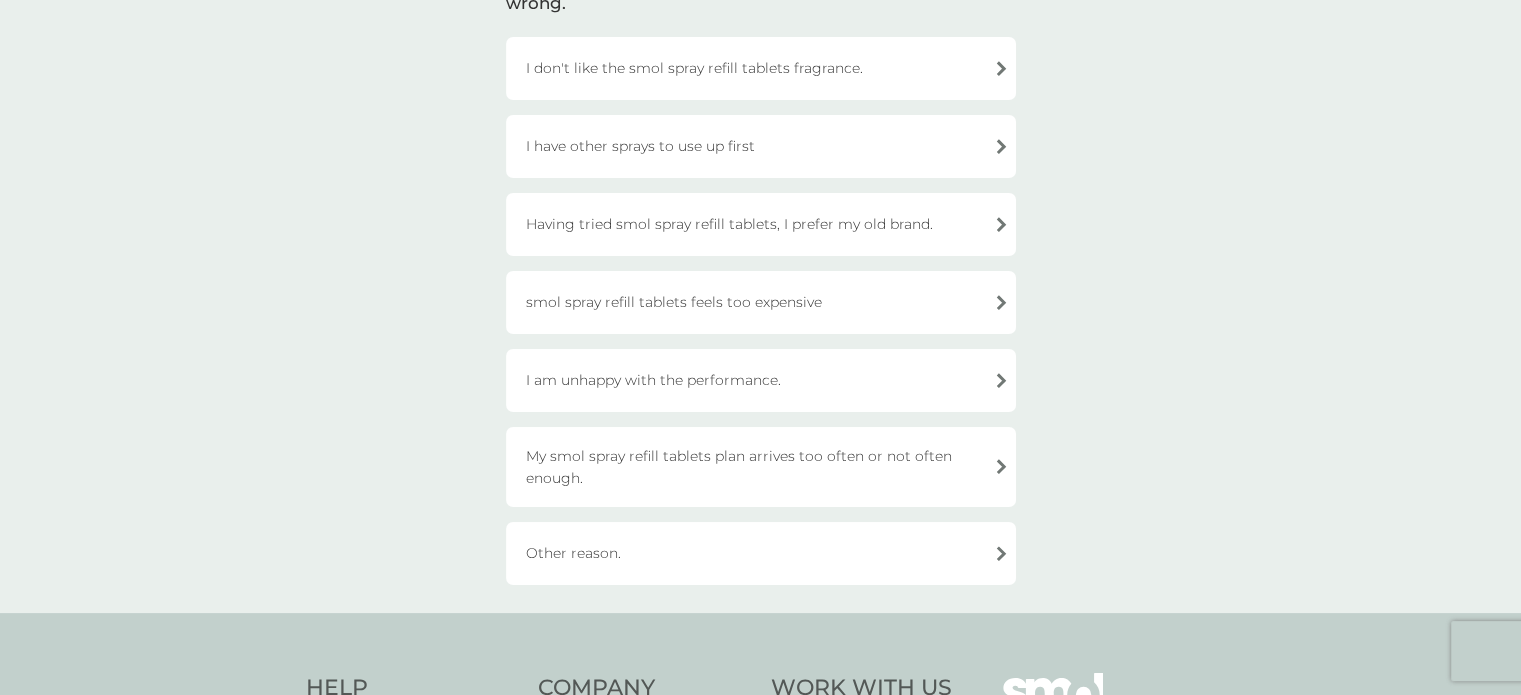 click on "My smol spray refill tablets plan arrives too often or not often enough." at bounding box center (761, 467) 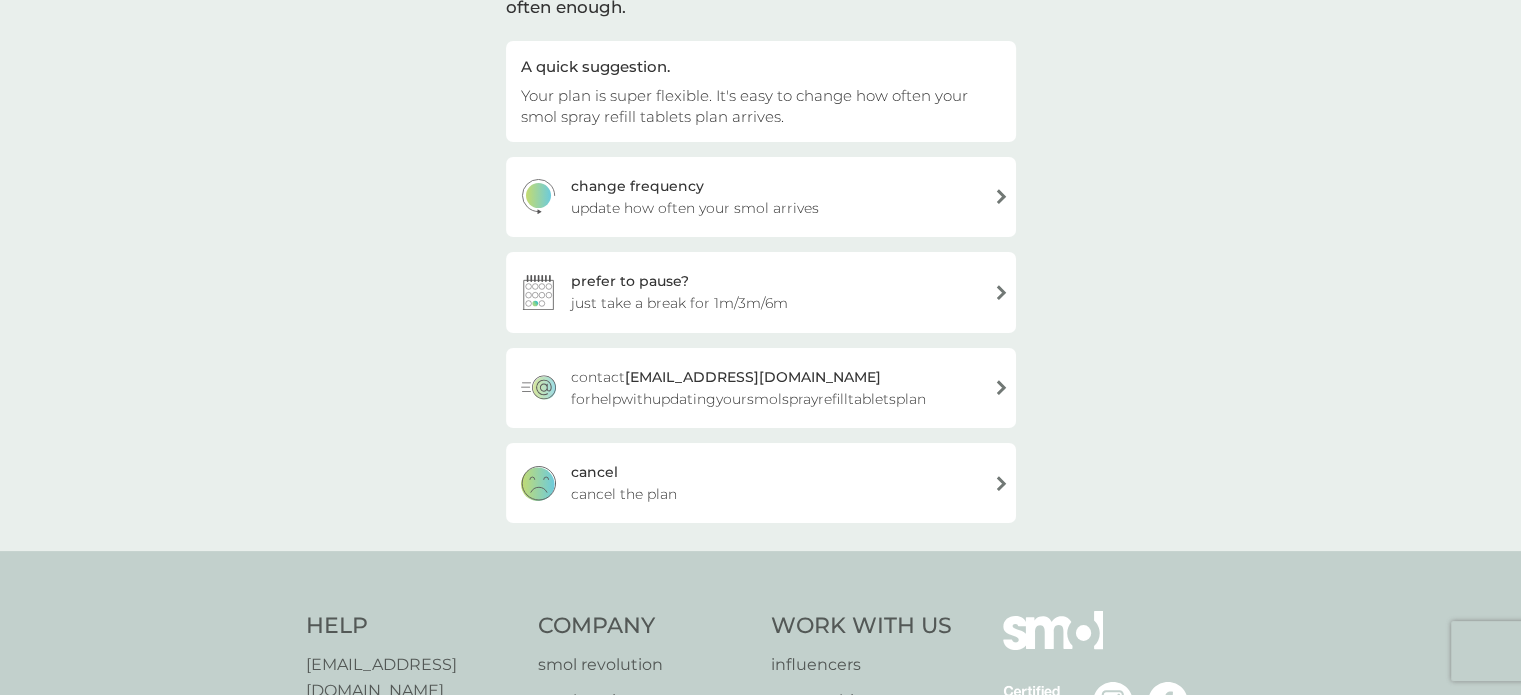 click on "cancel cancel the plan" at bounding box center [761, 483] 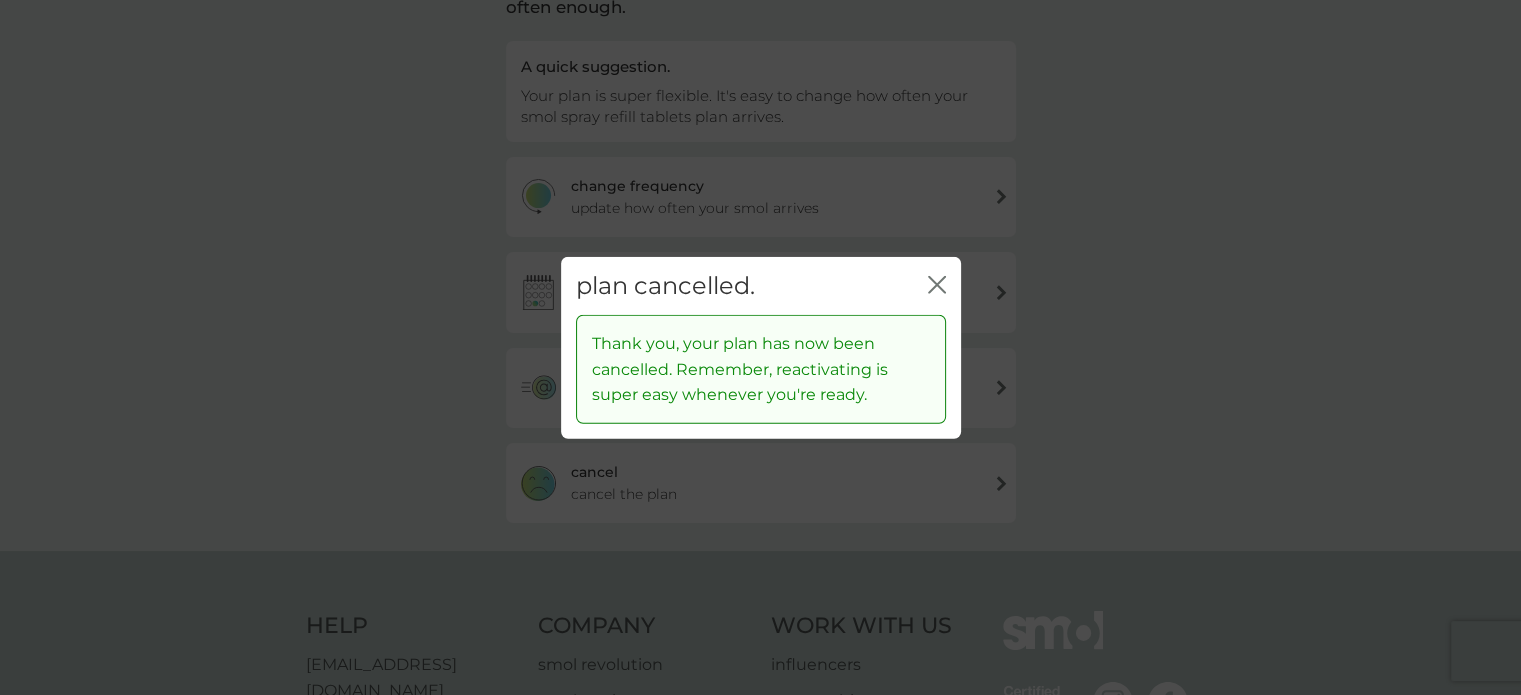 click on "plan cancelled. close" at bounding box center [761, 285] 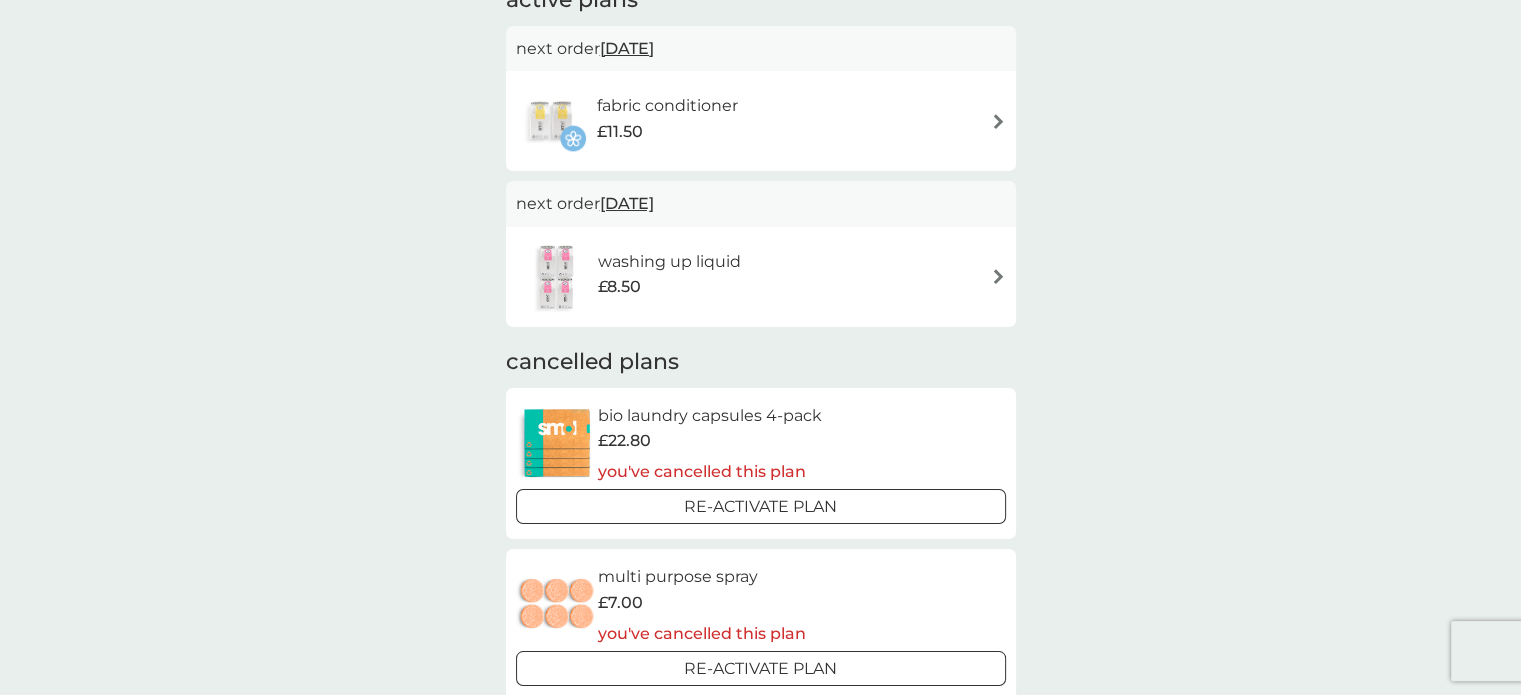 scroll, scrollTop: 200, scrollLeft: 0, axis: vertical 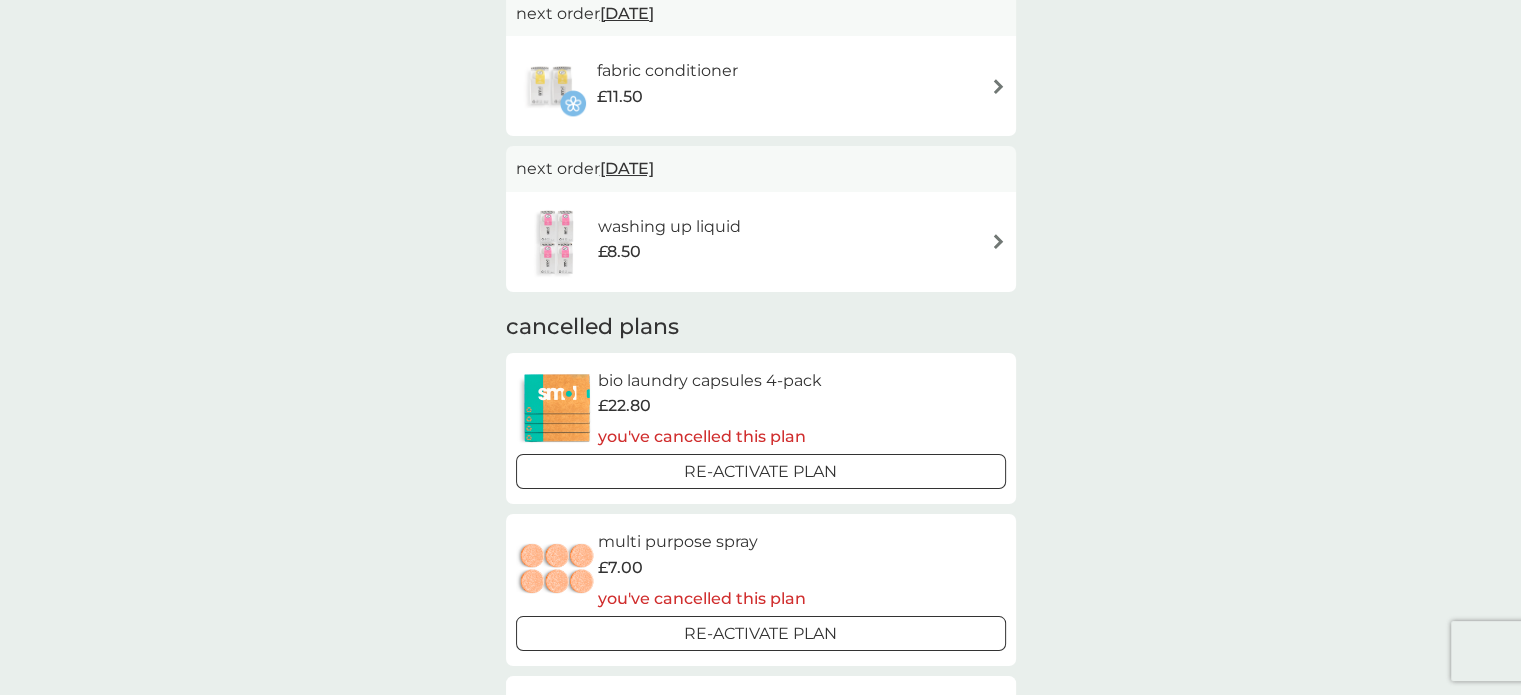 click at bounding box center (998, 241) 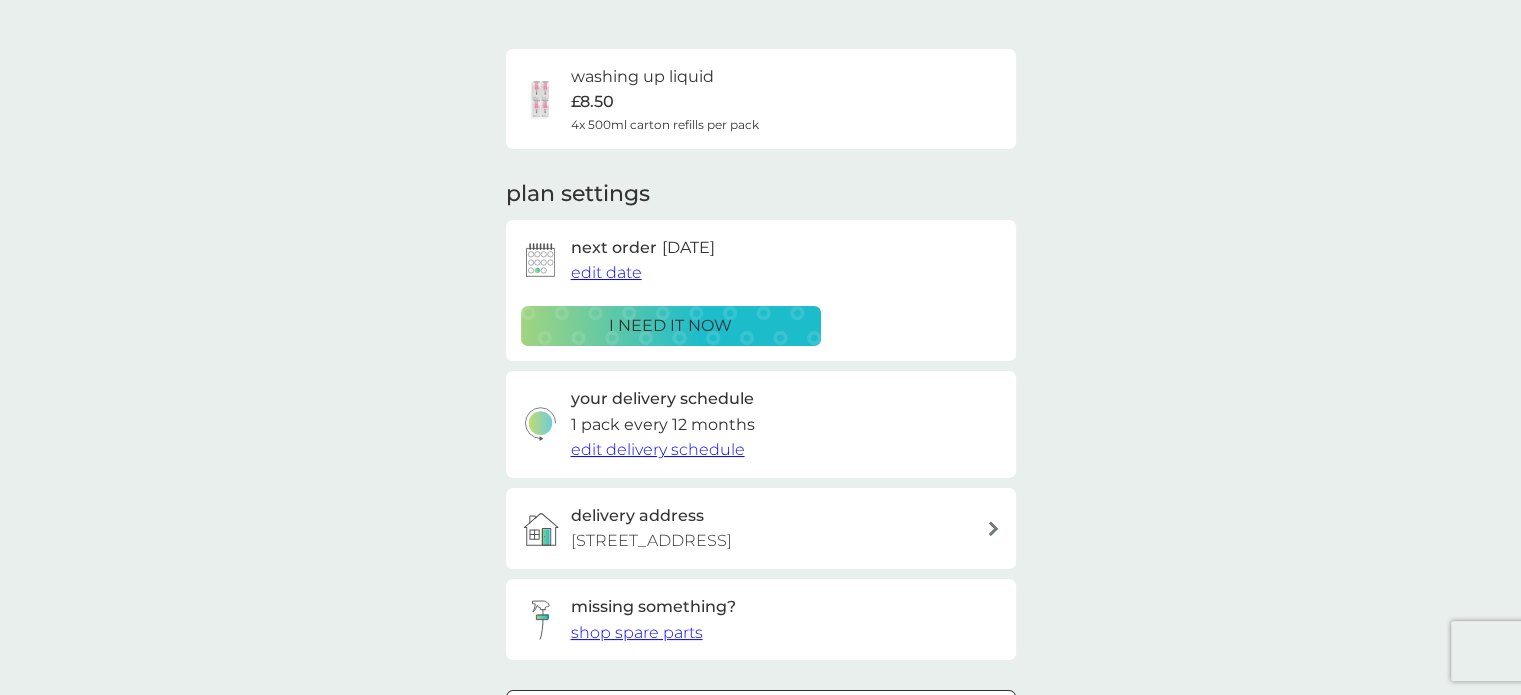 scroll, scrollTop: 300, scrollLeft: 0, axis: vertical 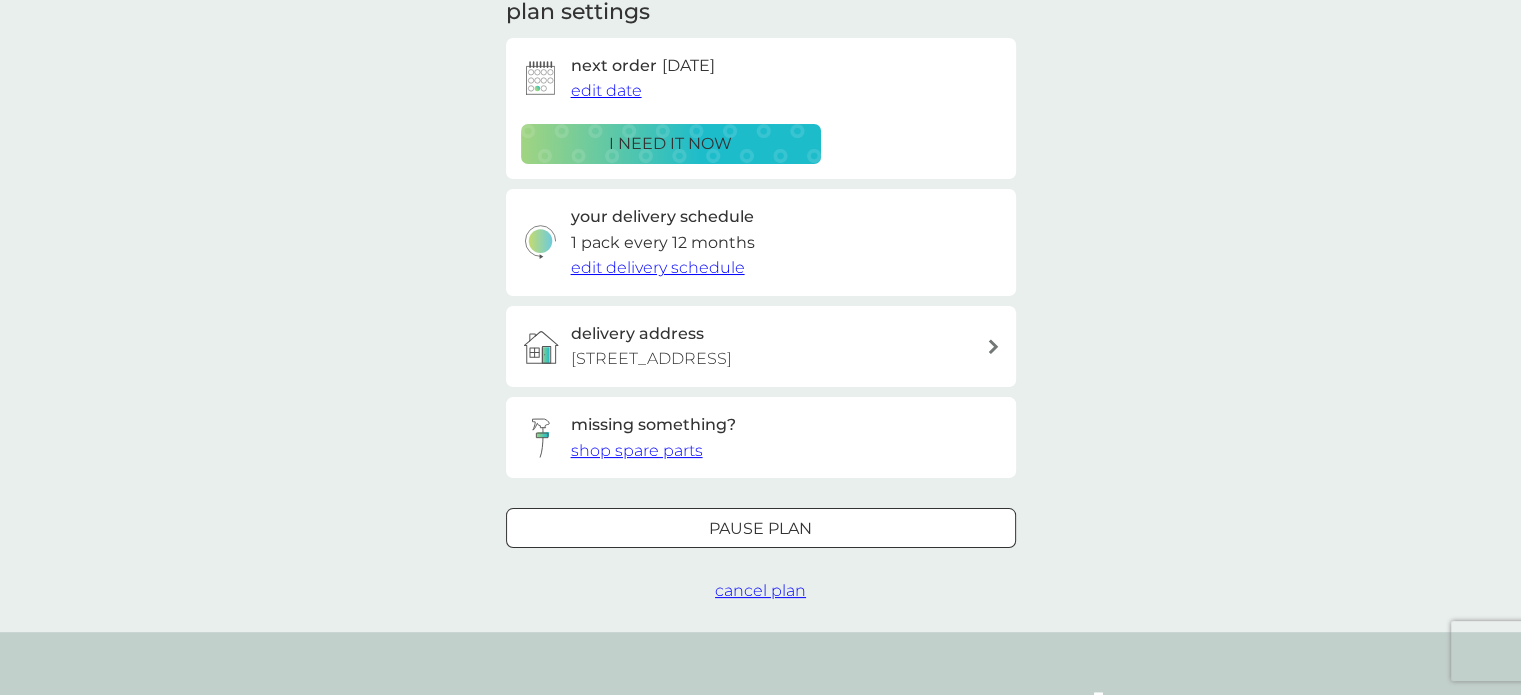 click on "cancel plan" at bounding box center [760, 591] 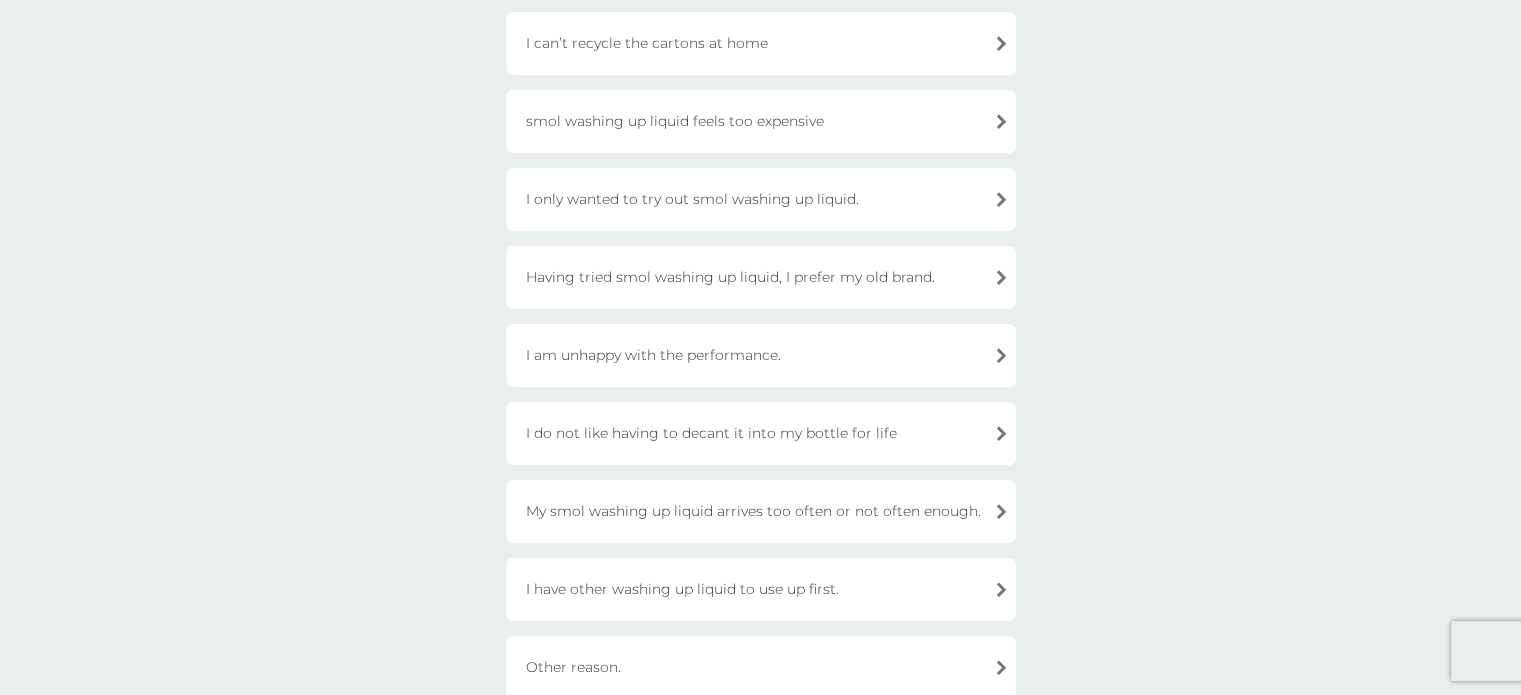 scroll, scrollTop: 500, scrollLeft: 0, axis: vertical 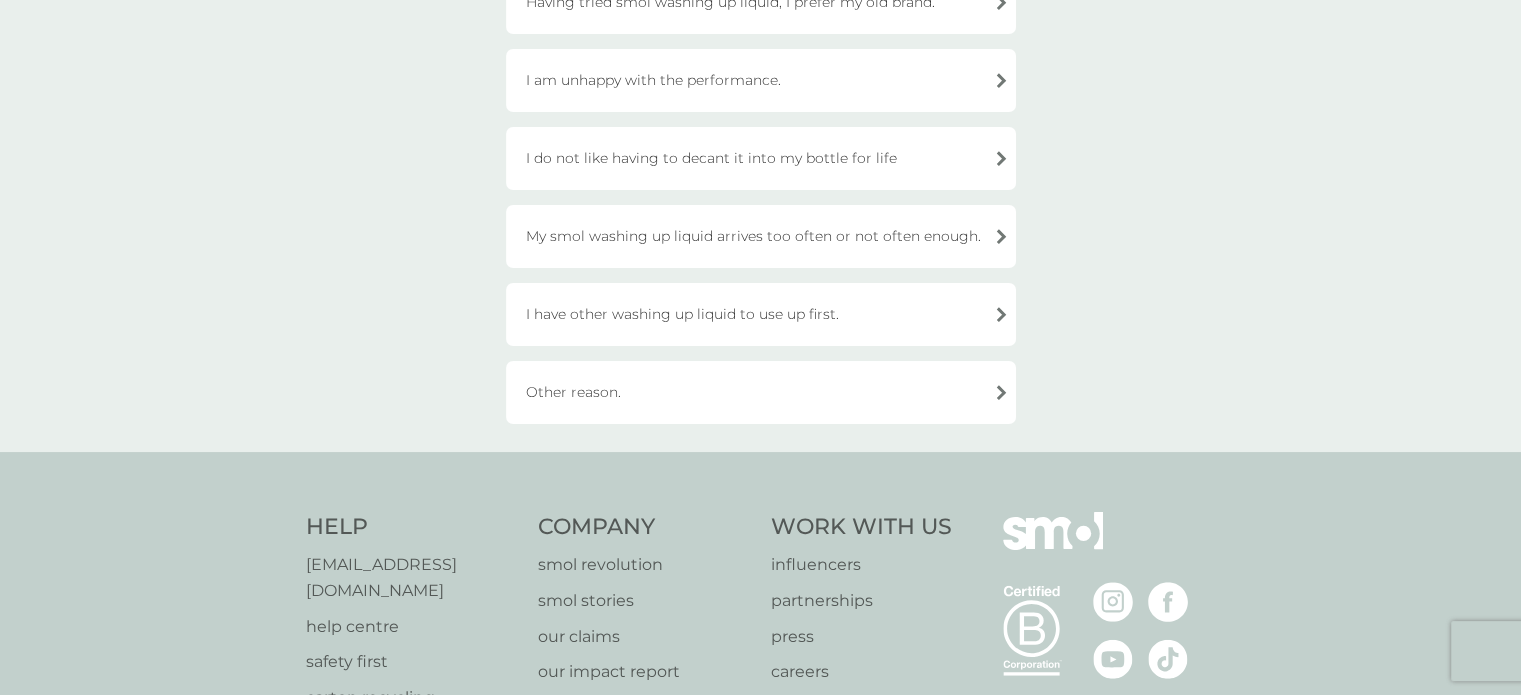 click on "My smol washing up liquid arrives too often or not often enough." at bounding box center (761, 236) 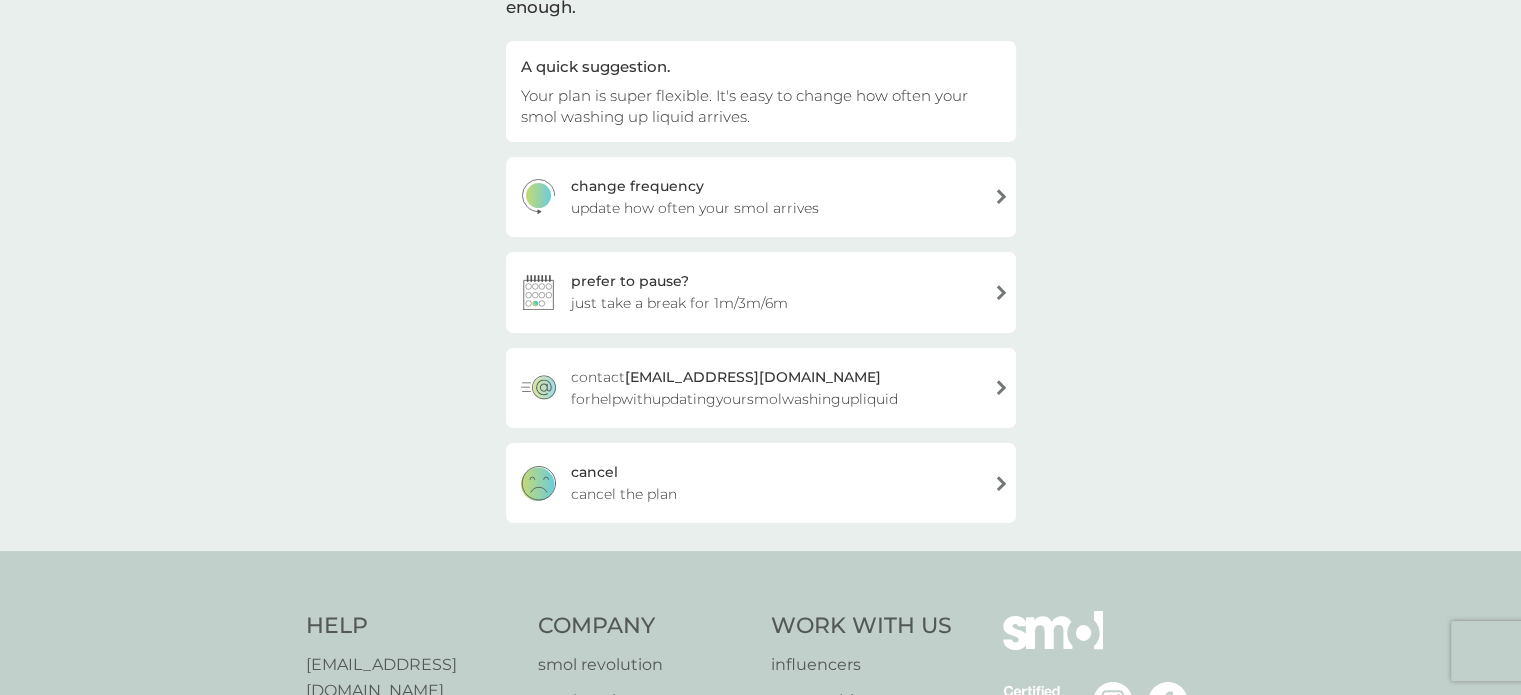 scroll, scrollTop: 200, scrollLeft: 0, axis: vertical 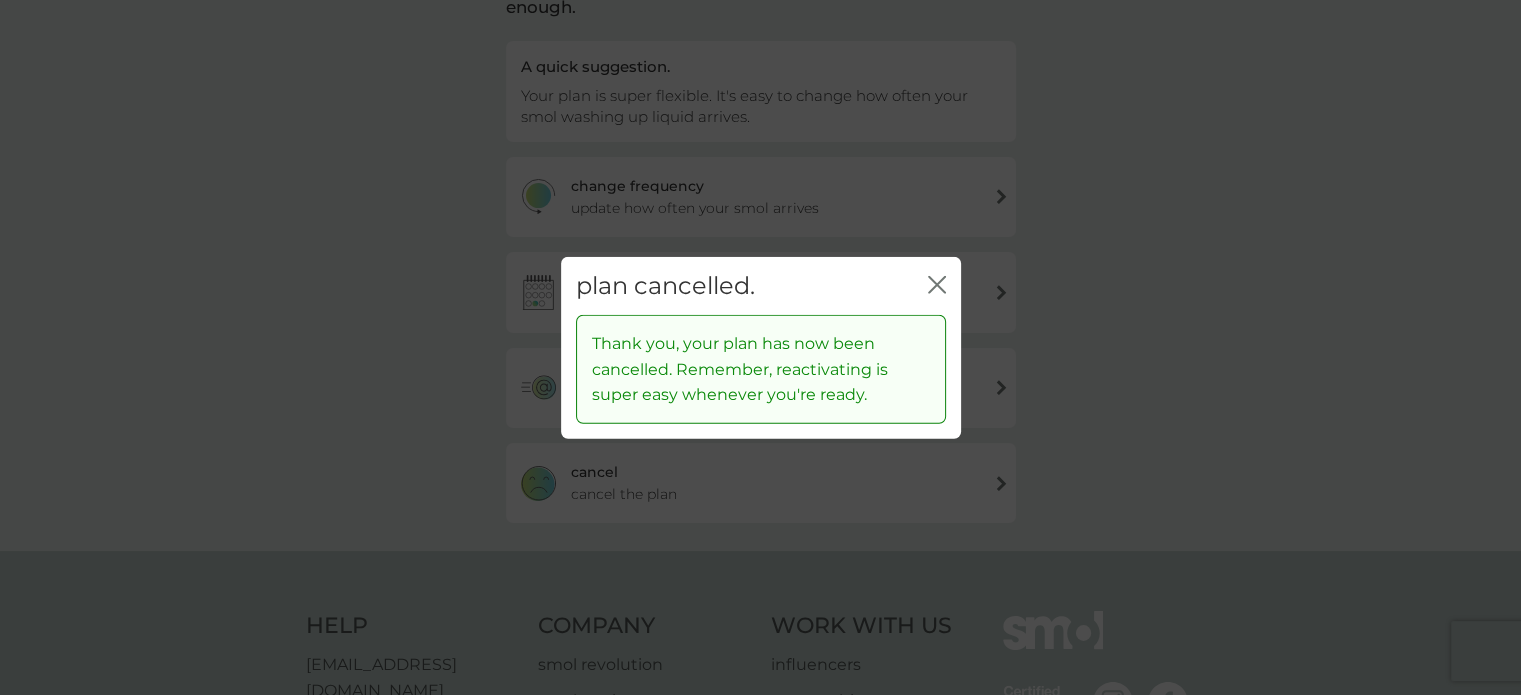 click 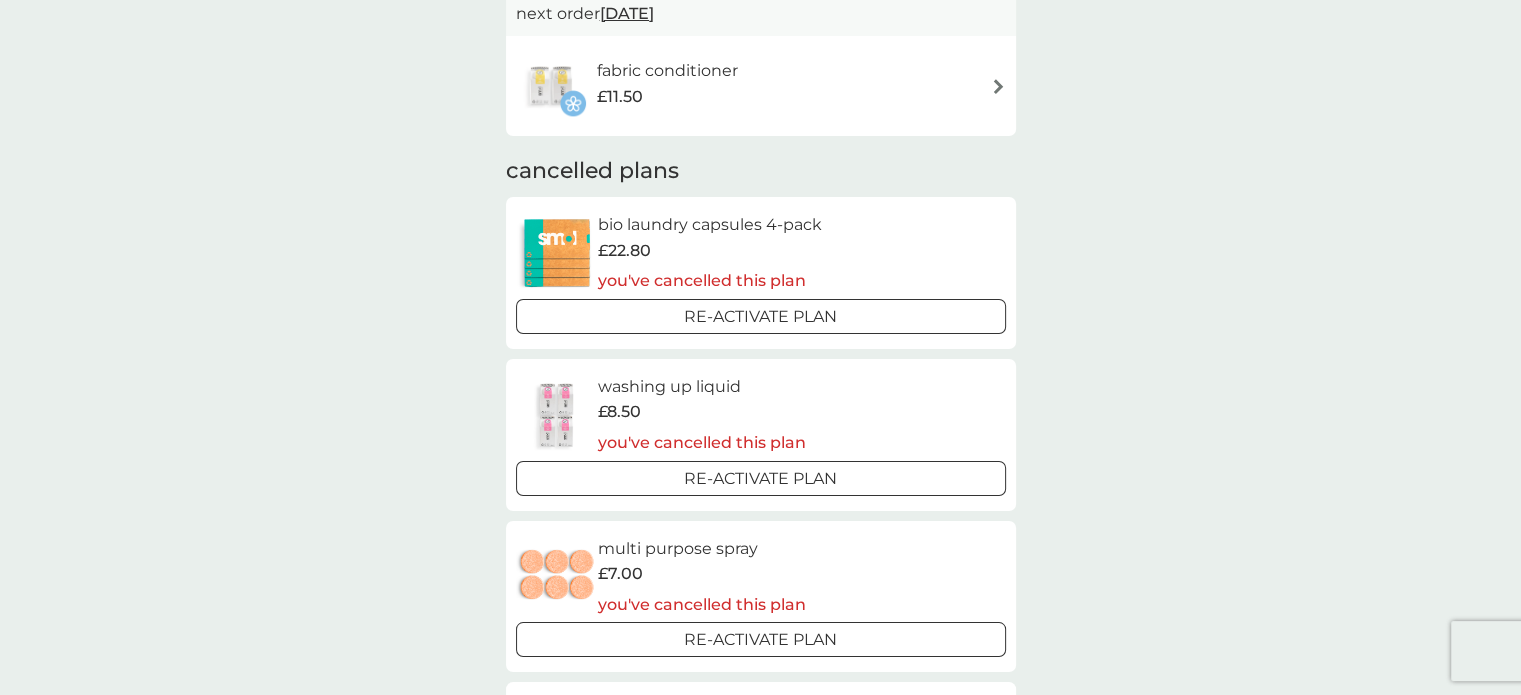 scroll, scrollTop: 0, scrollLeft: 0, axis: both 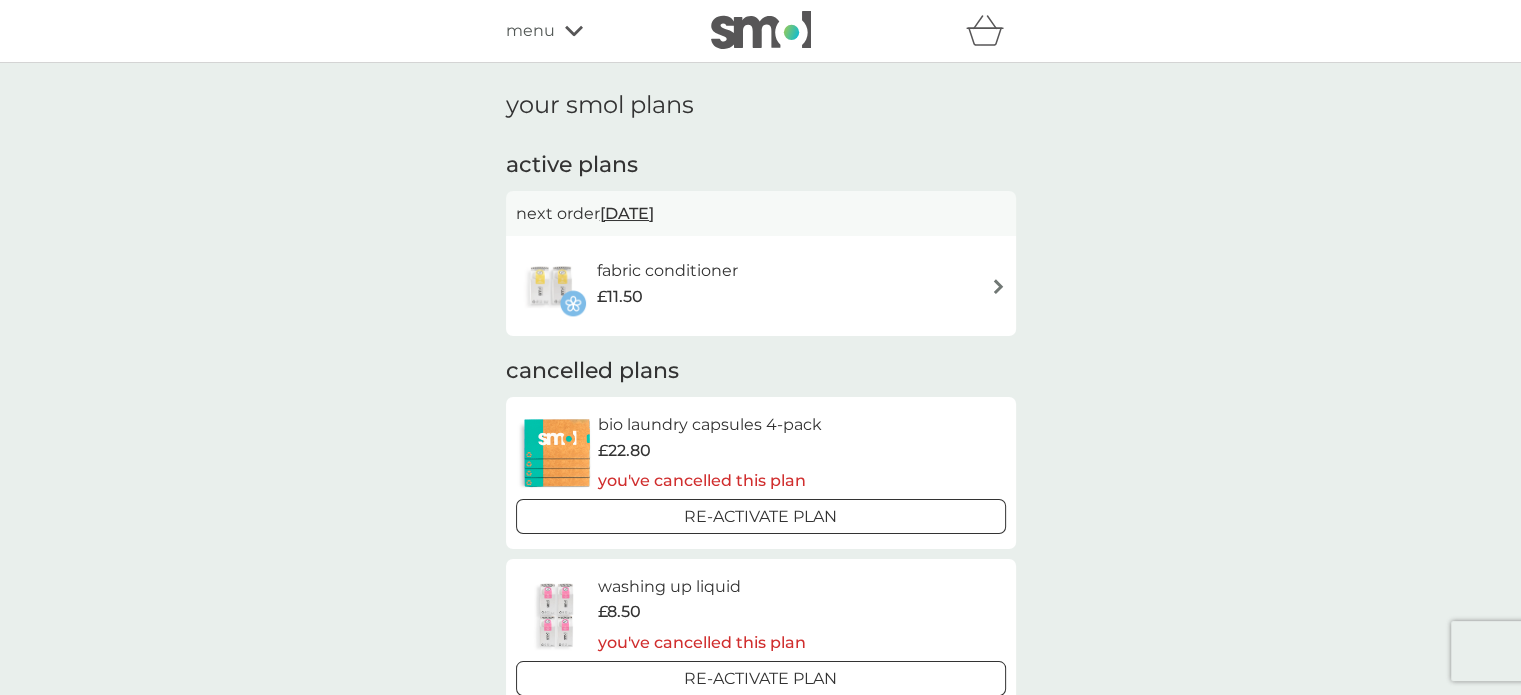 click on "fabric conditioner £11.50" at bounding box center [761, 286] 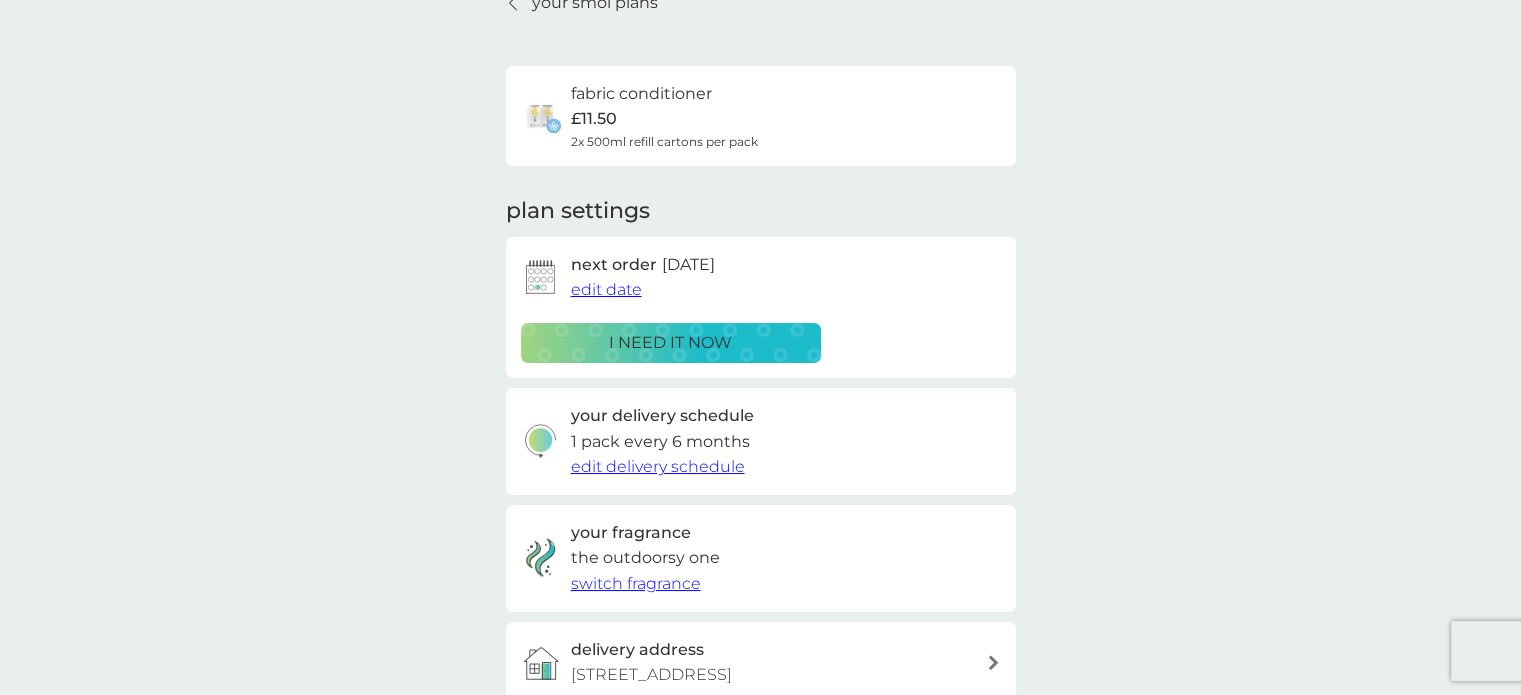 scroll, scrollTop: 200, scrollLeft: 0, axis: vertical 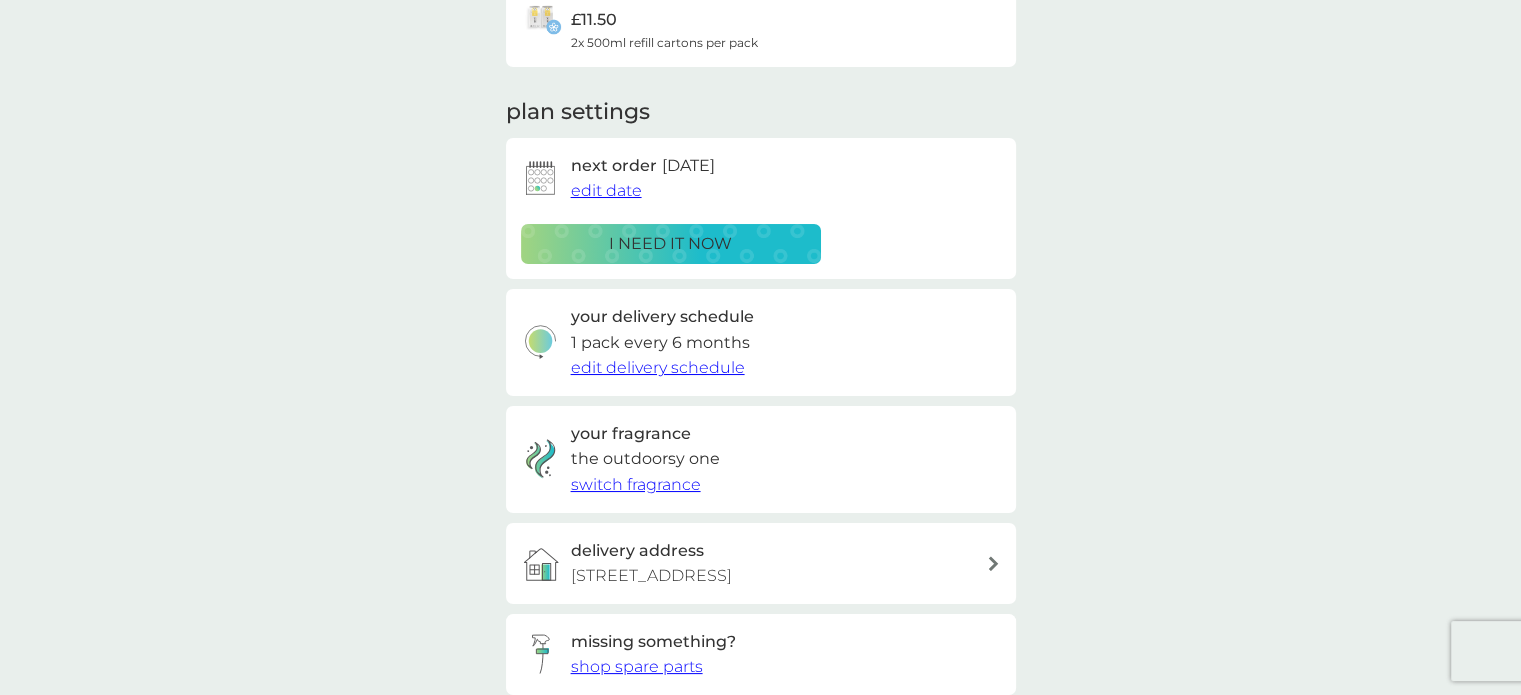 click on "i need it now" at bounding box center (670, 244) 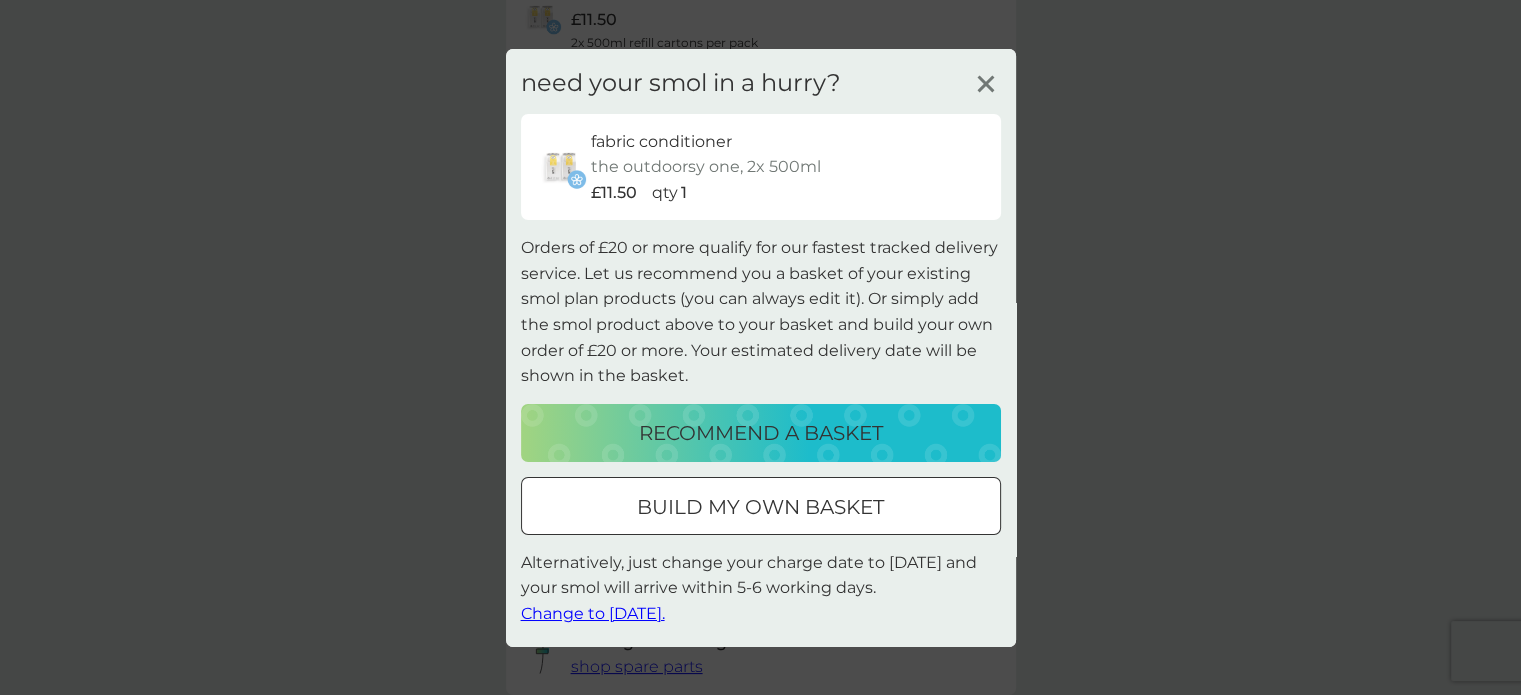 click 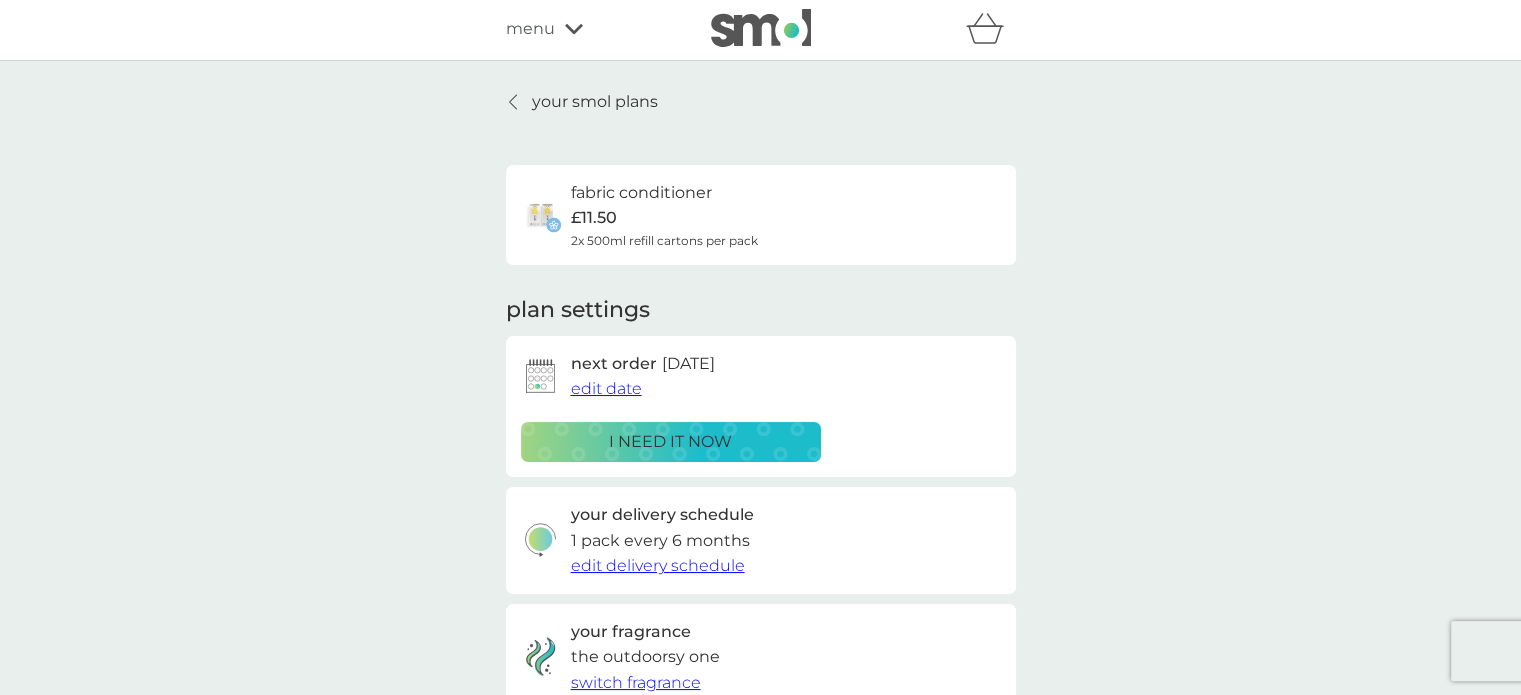 scroll, scrollTop: 0, scrollLeft: 0, axis: both 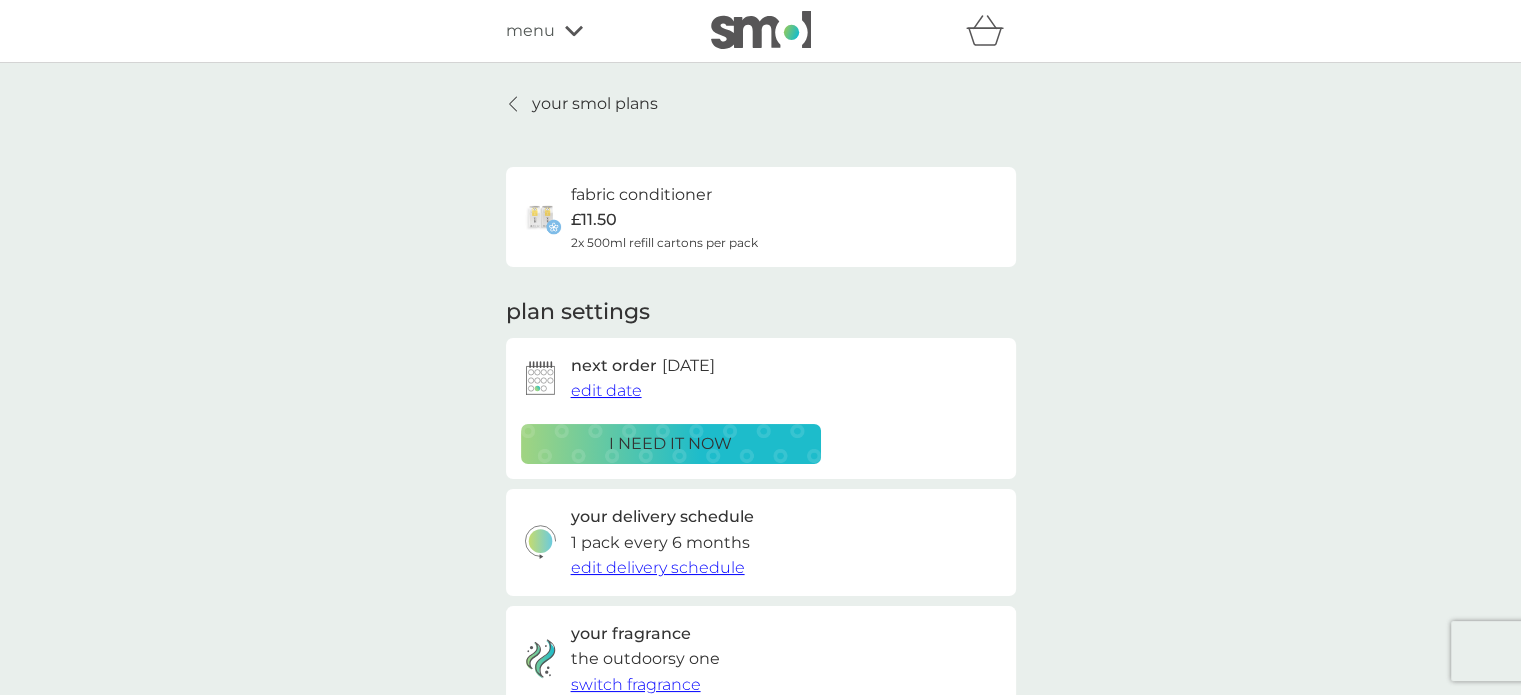 click on "fabric conditioner £11.50 2x 500ml refill cartons per pack" at bounding box center (664, 217) 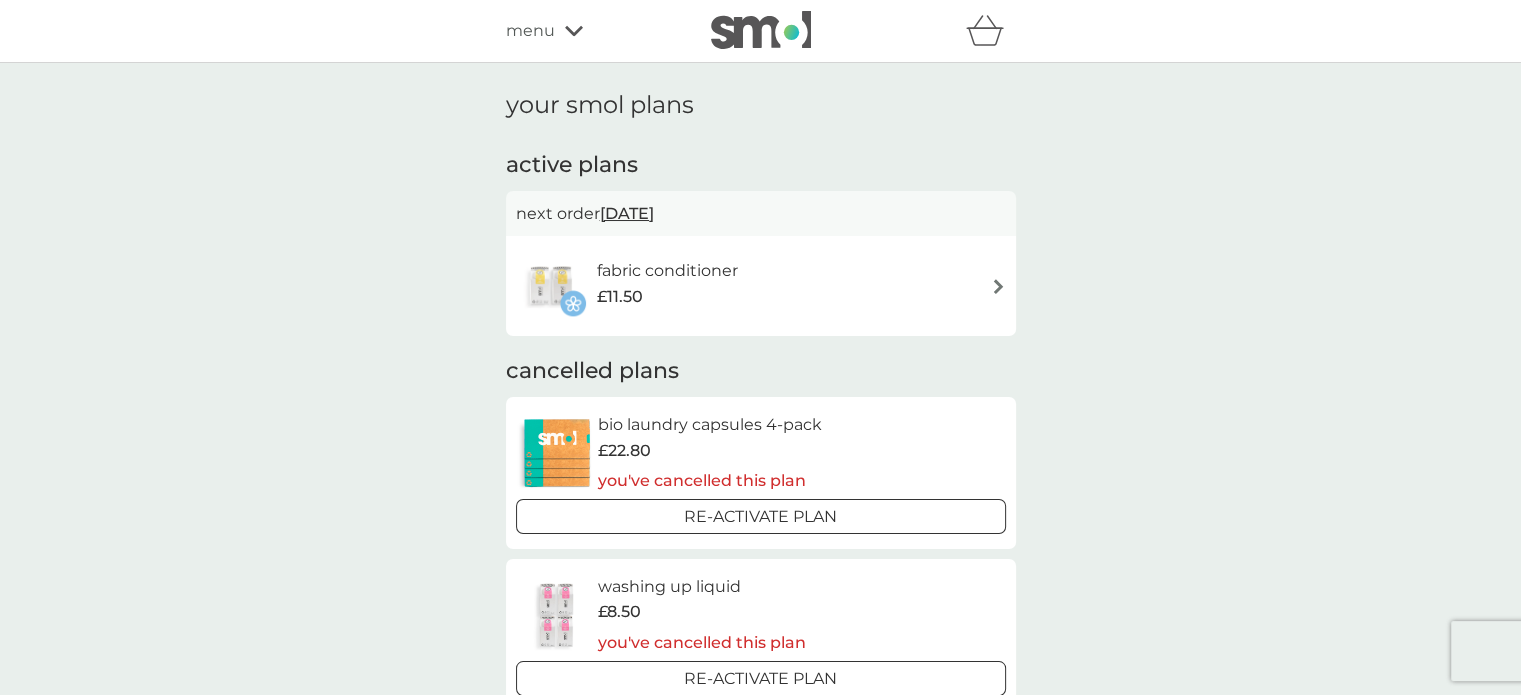 click on "fabric conditioner £11.50" at bounding box center [761, 286] 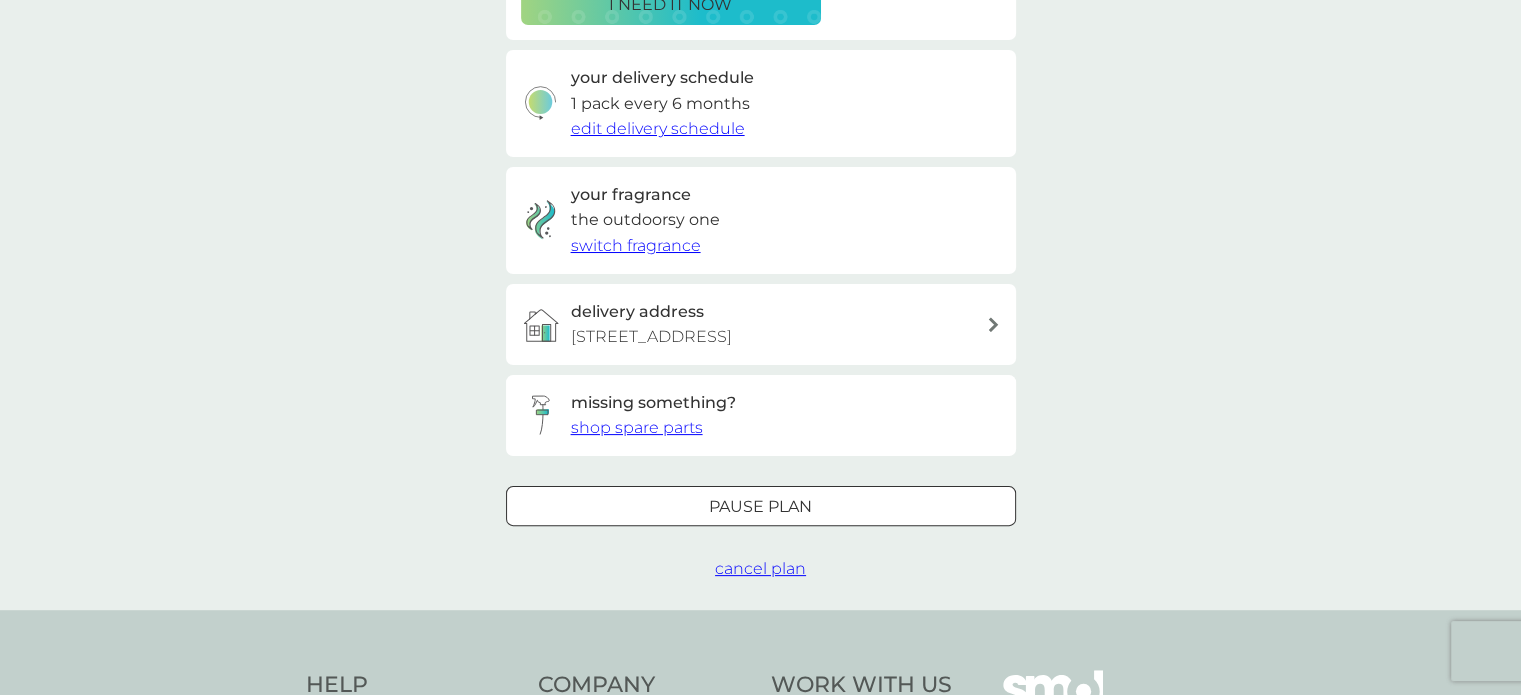scroll, scrollTop: 700, scrollLeft: 0, axis: vertical 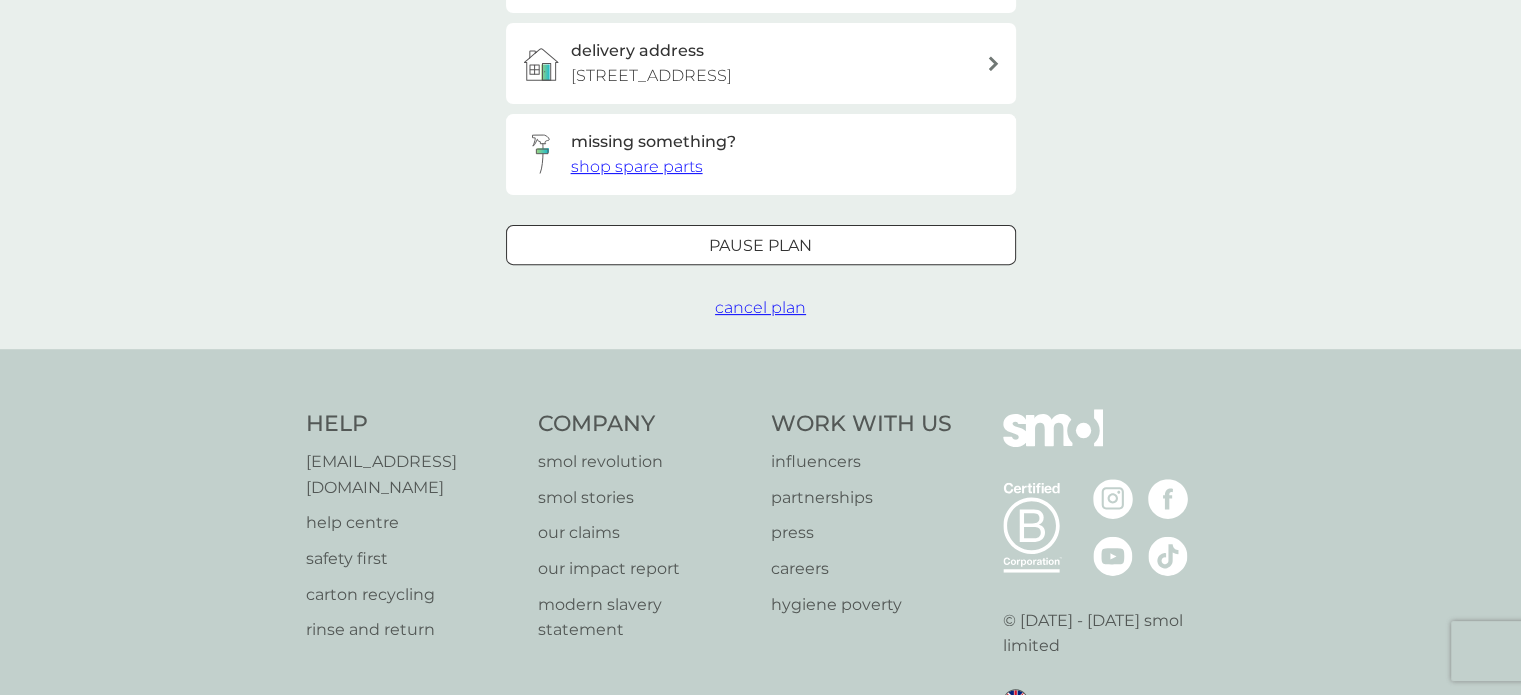 click on "cancel plan" at bounding box center (760, 307) 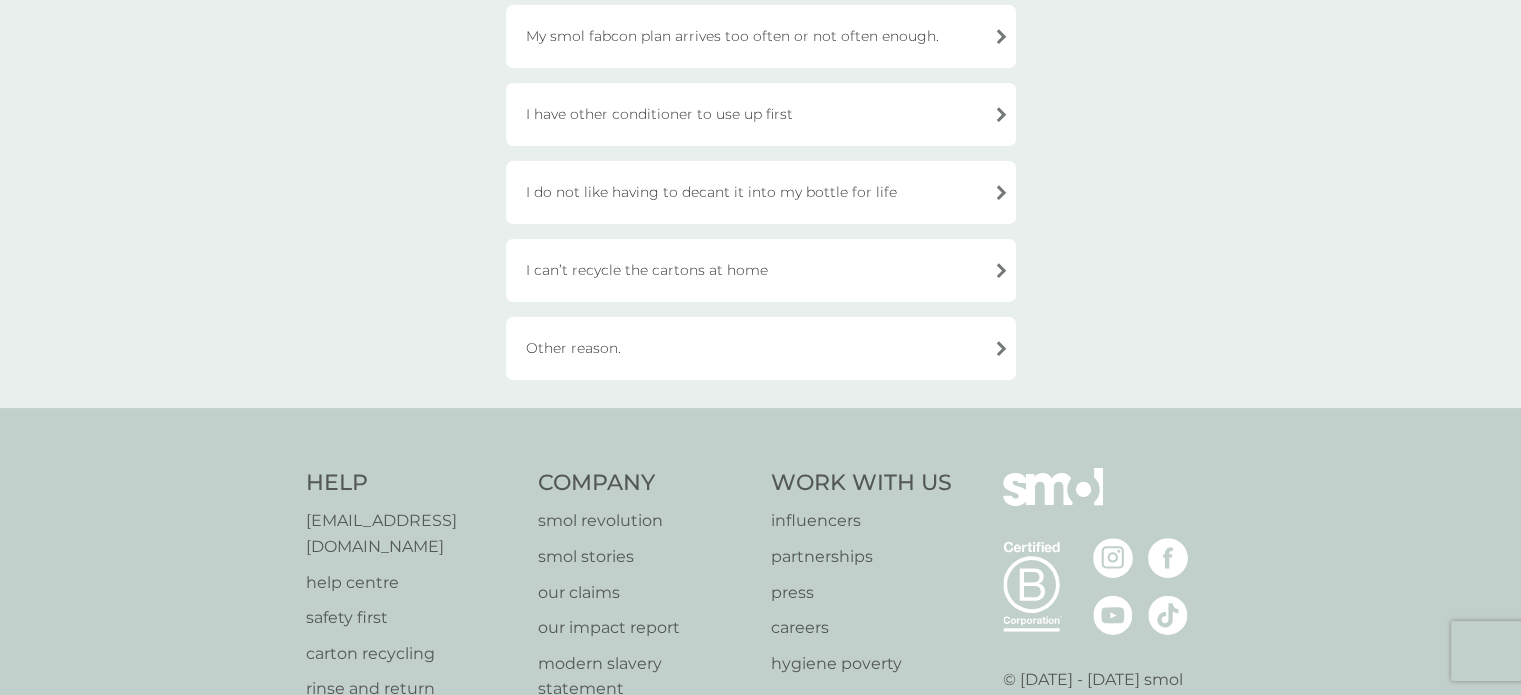 click on "Other reason." at bounding box center (761, 348) 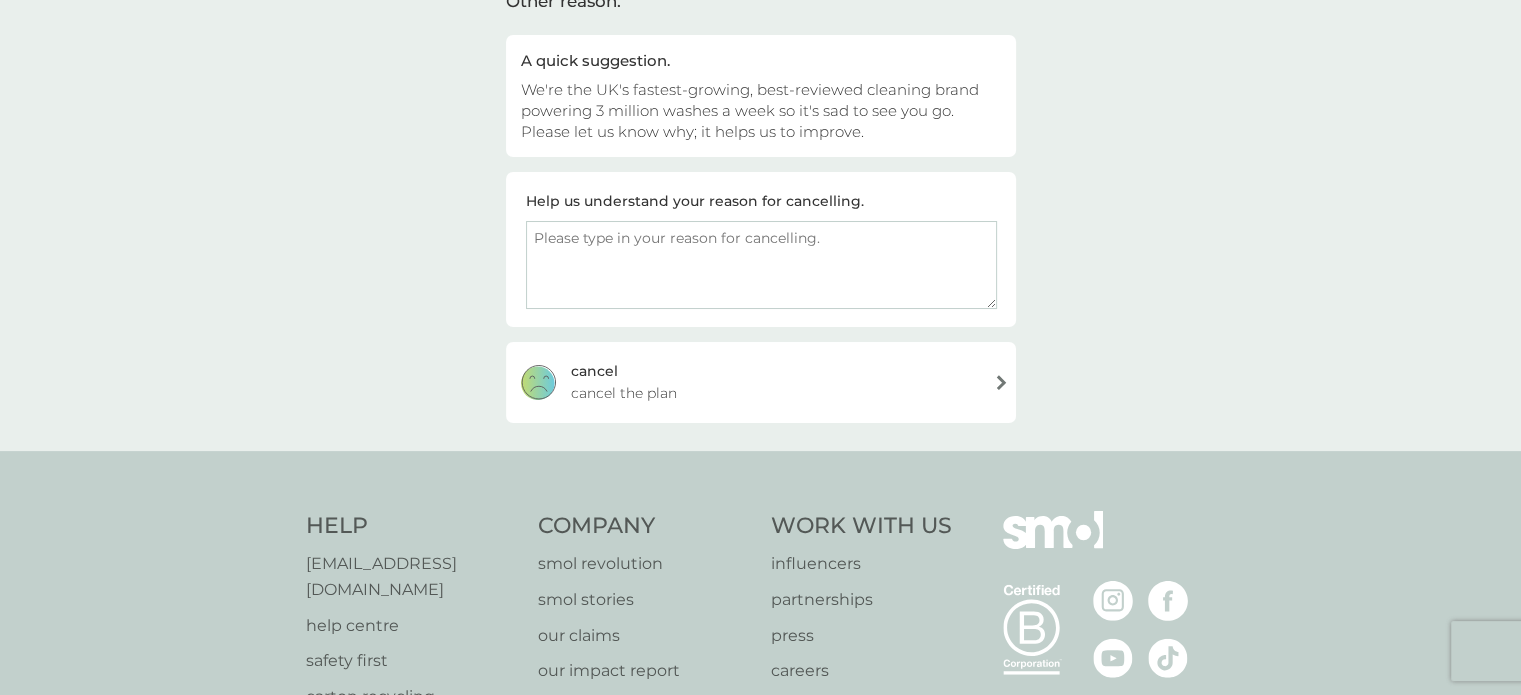 scroll, scrollTop: 0, scrollLeft: 0, axis: both 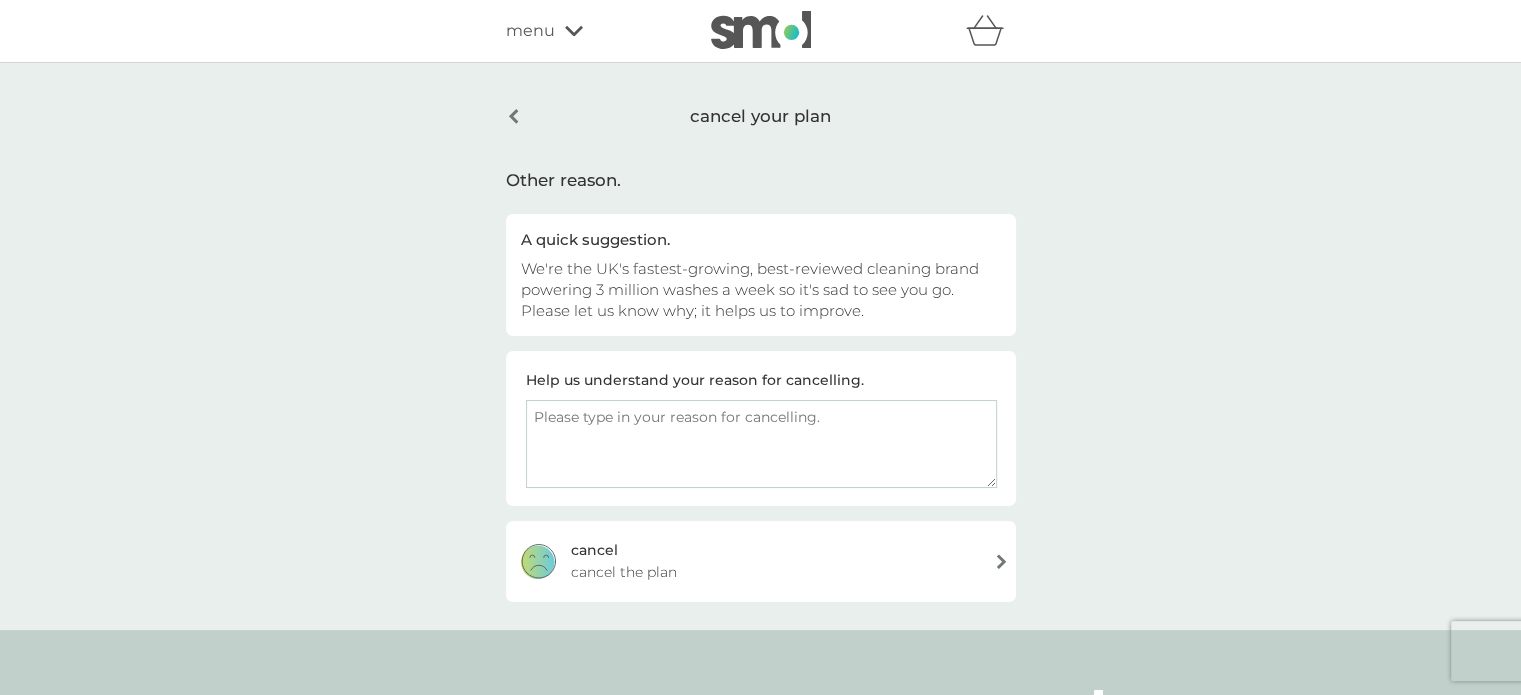 click on "cancel your plan" at bounding box center (761, 116) 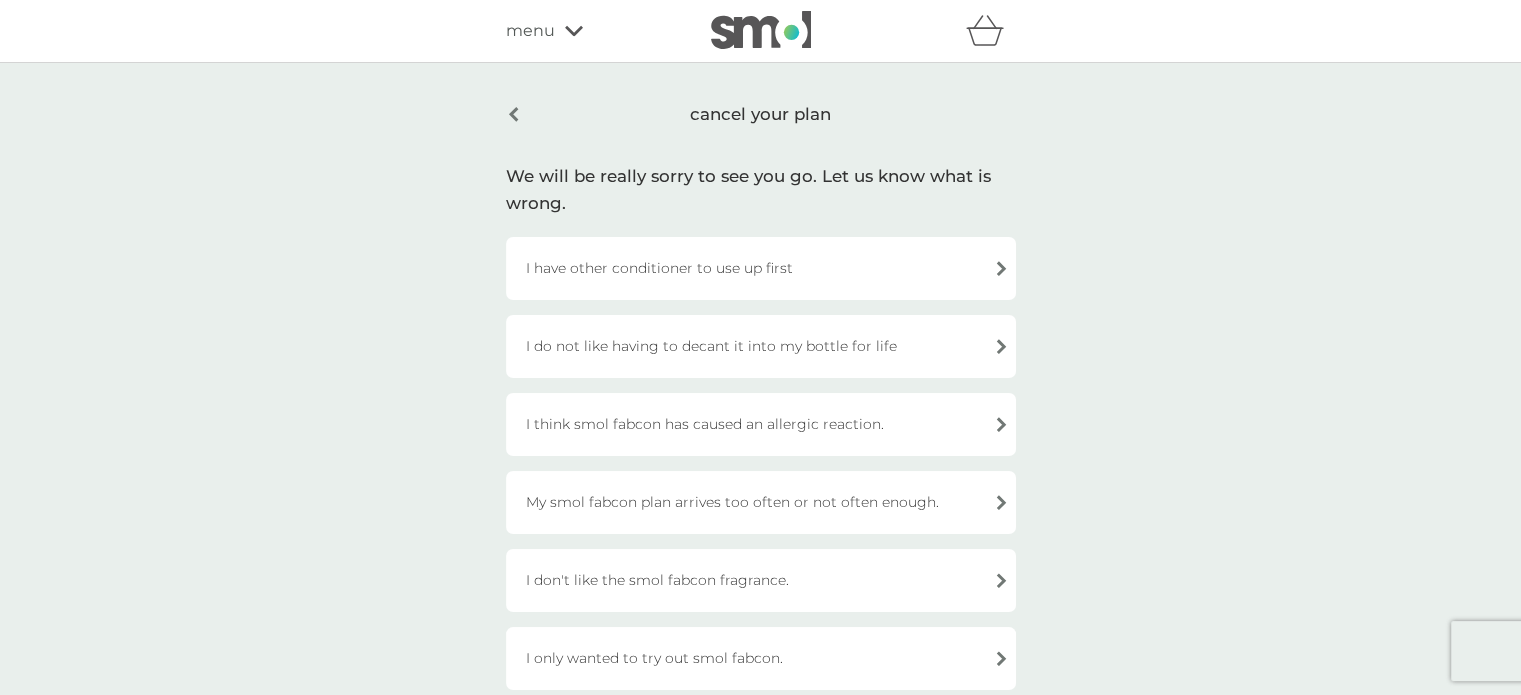 click on "My smol fabcon plan arrives too often or not often enough." at bounding box center (761, 502) 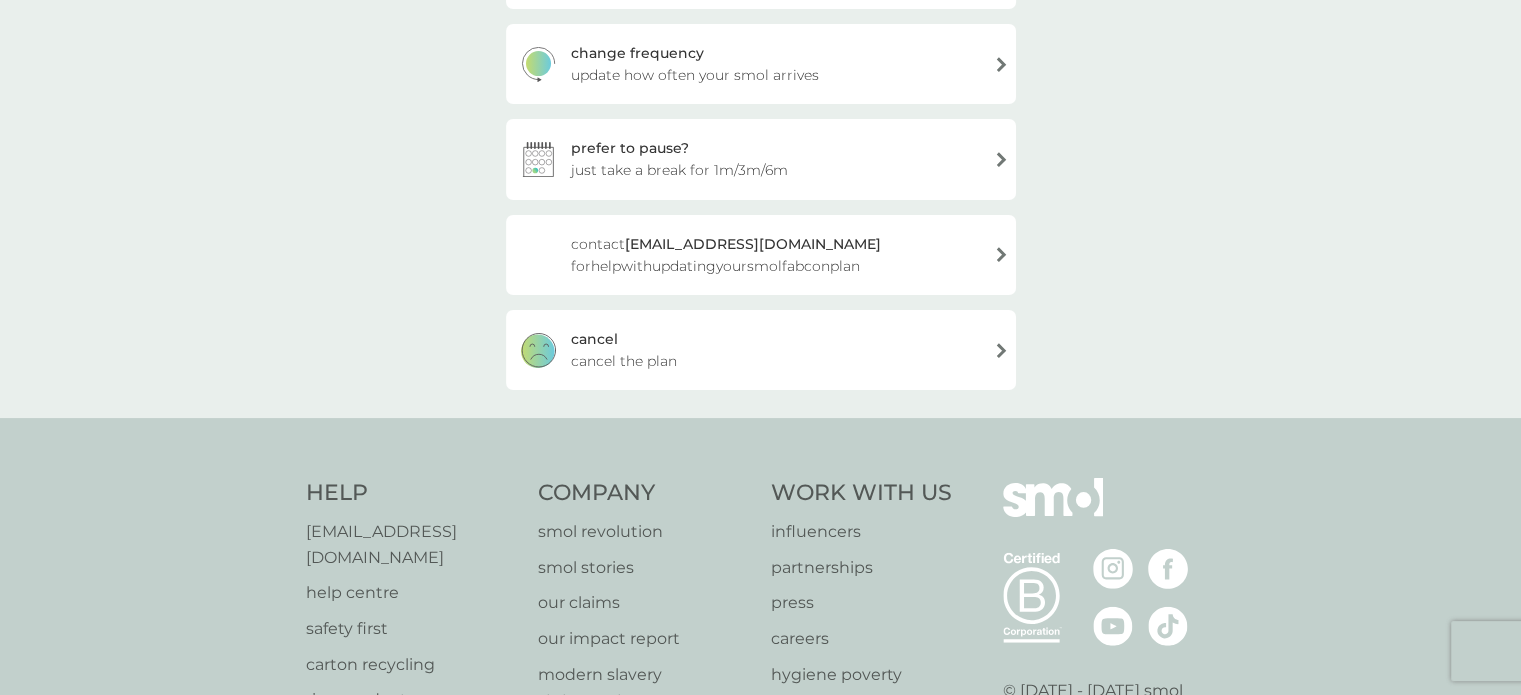 scroll, scrollTop: 479, scrollLeft: 0, axis: vertical 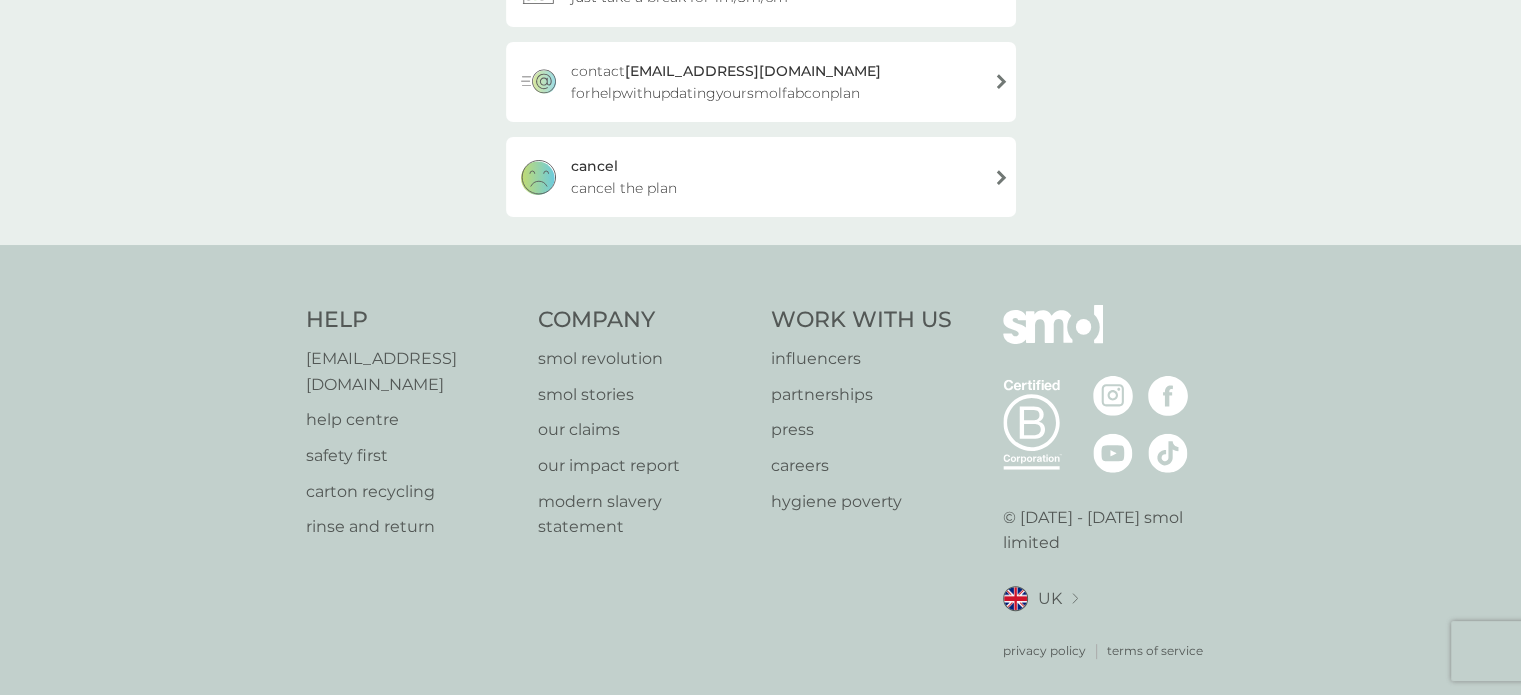 click on "cancel cancel the plan" at bounding box center (761, 177) 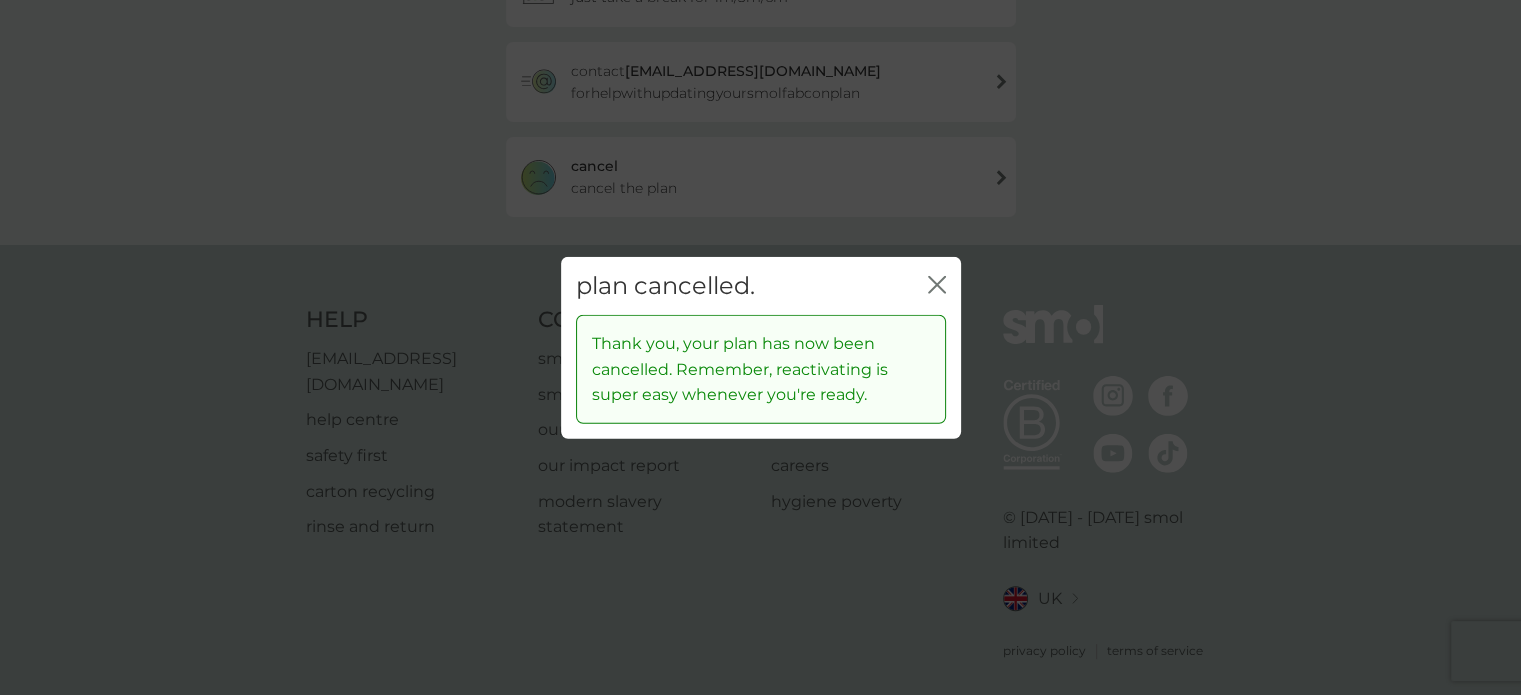 click on "close" at bounding box center (937, 285) 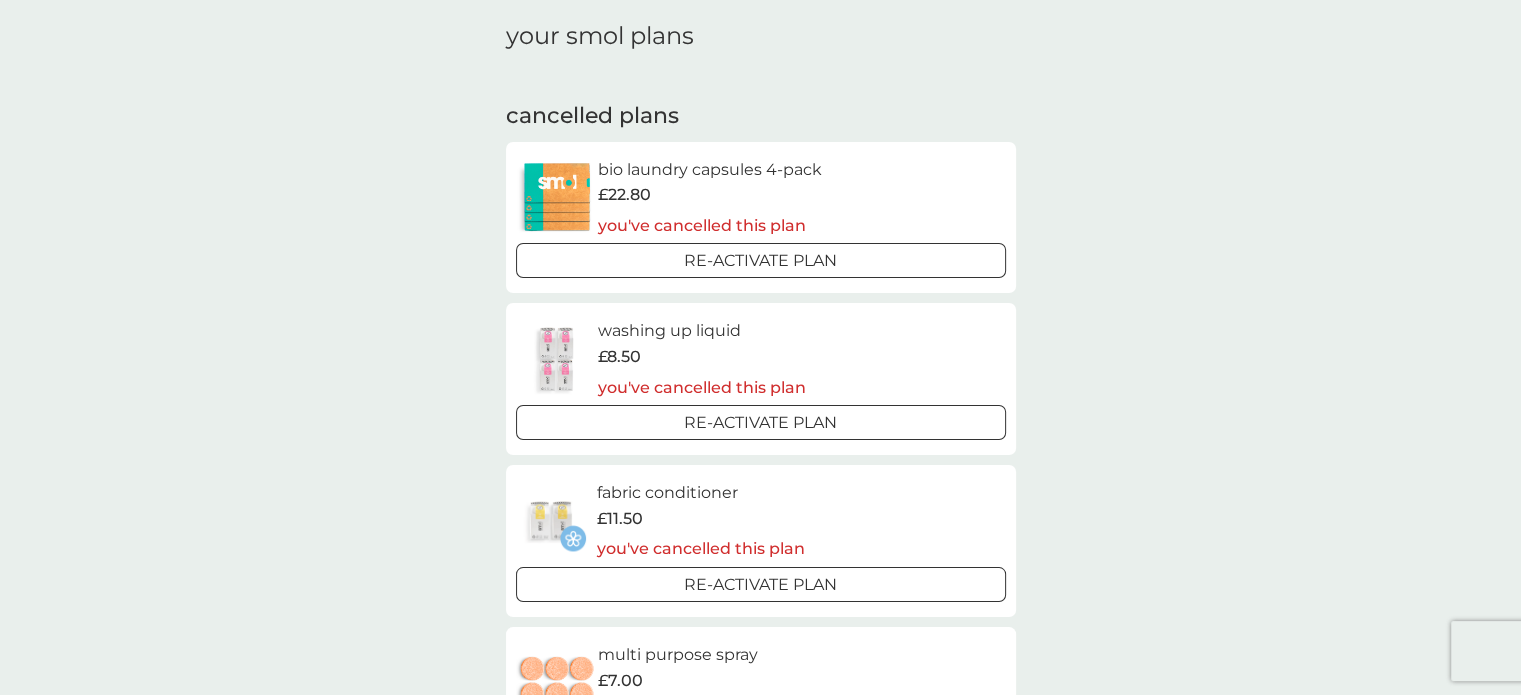 scroll, scrollTop: 0, scrollLeft: 0, axis: both 